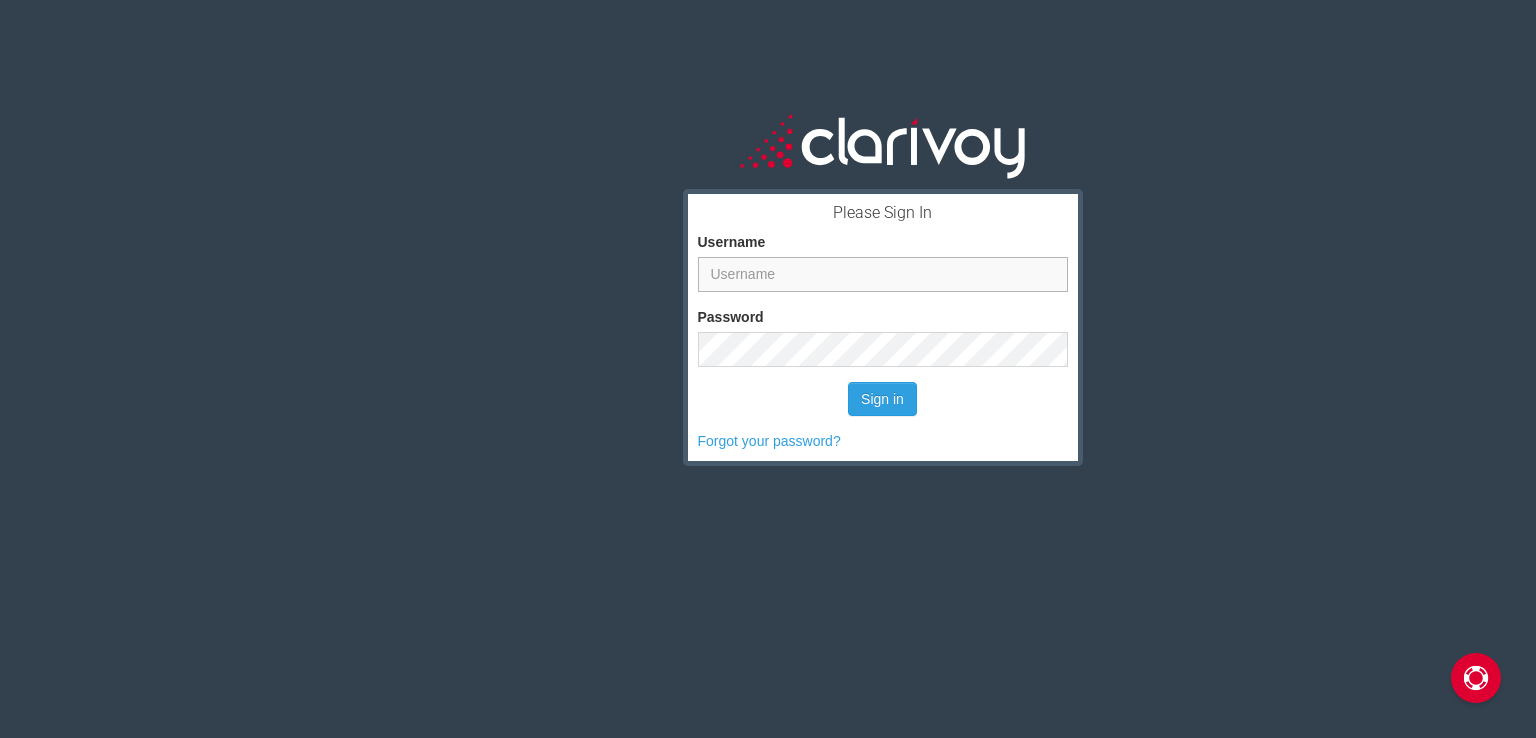 type on "[EMAIL_ADDRESS][DOMAIN_NAME]" 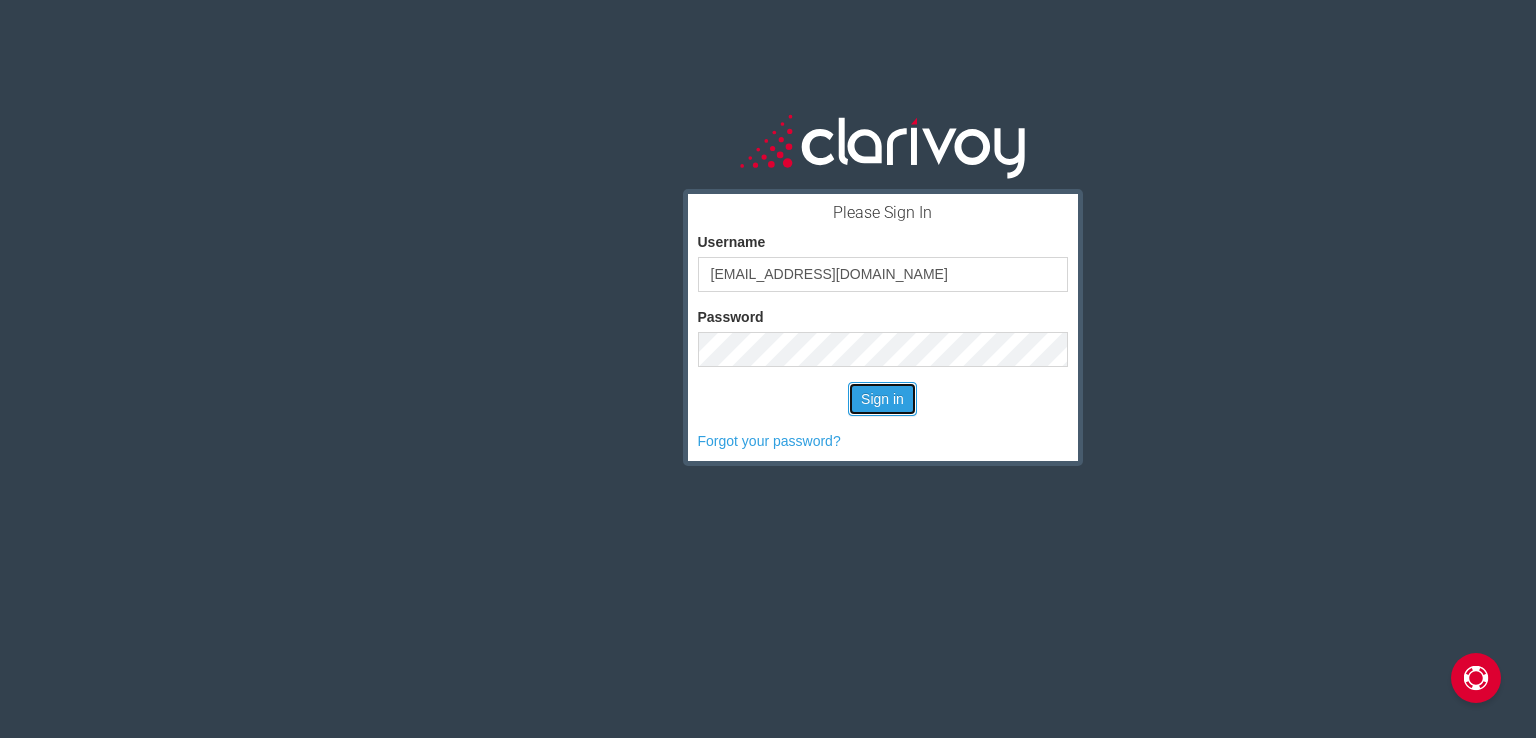 scroll, scrollTop: 0, scrollLeft: 0, axis: both 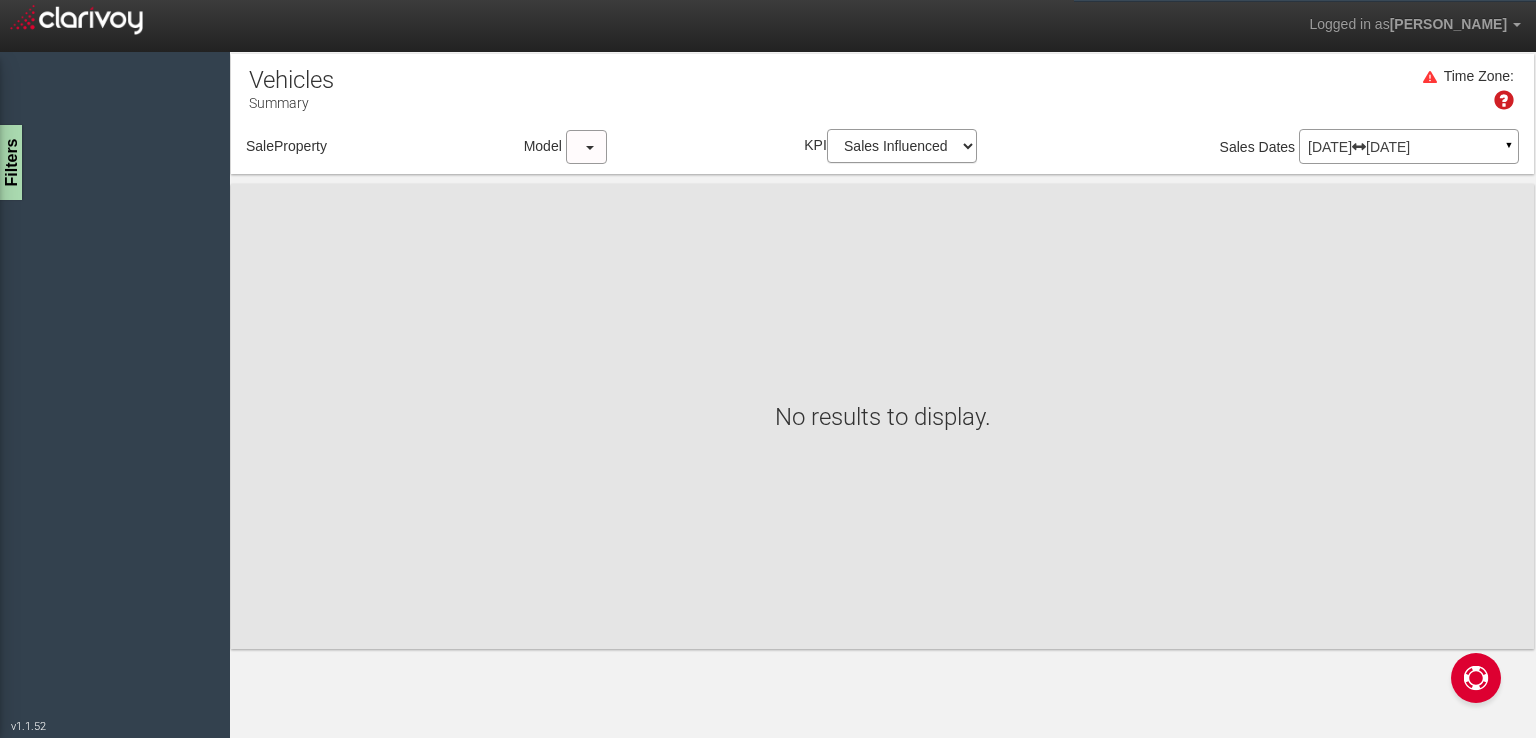 select on "object:43" 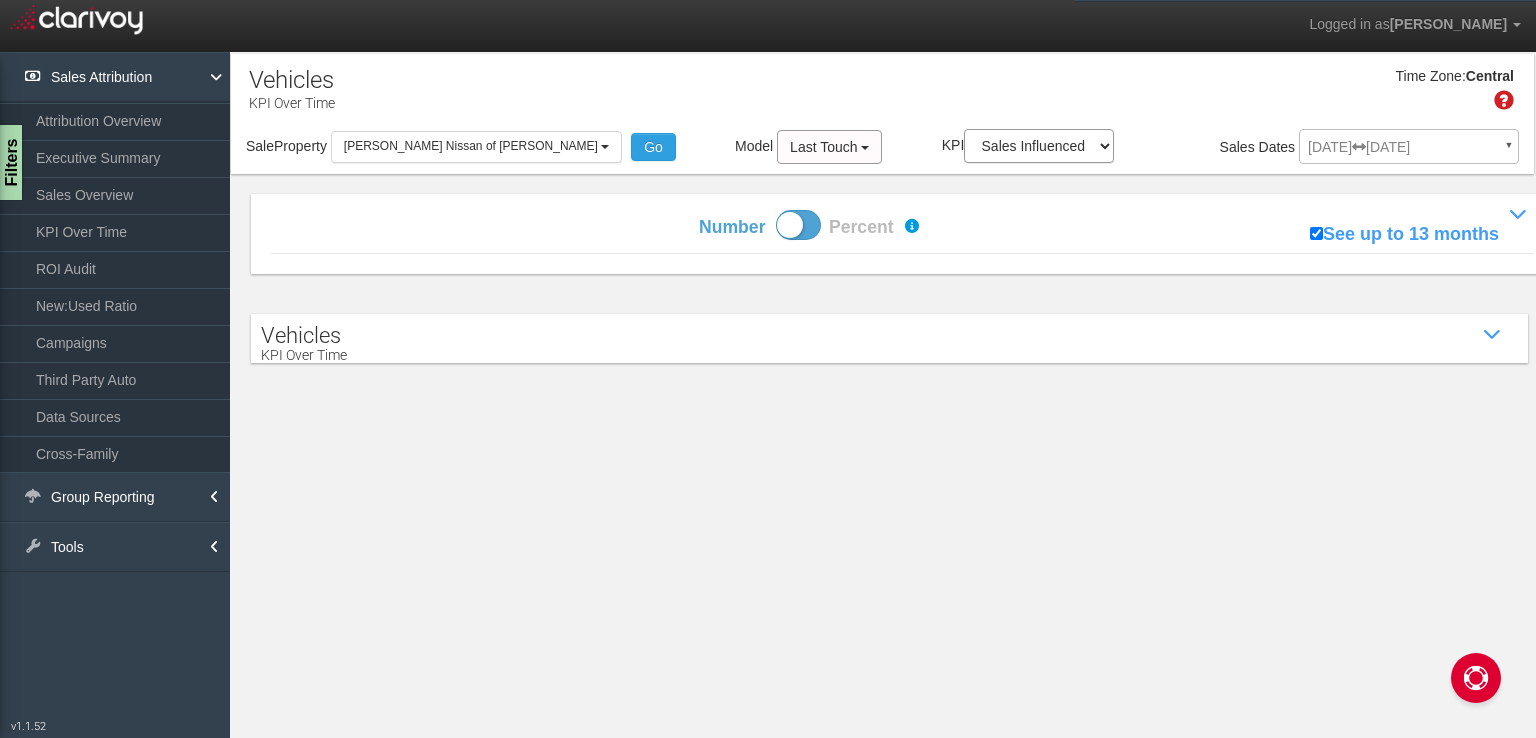 click on "Time Zone:
Central" at bounding box center (882, 96) 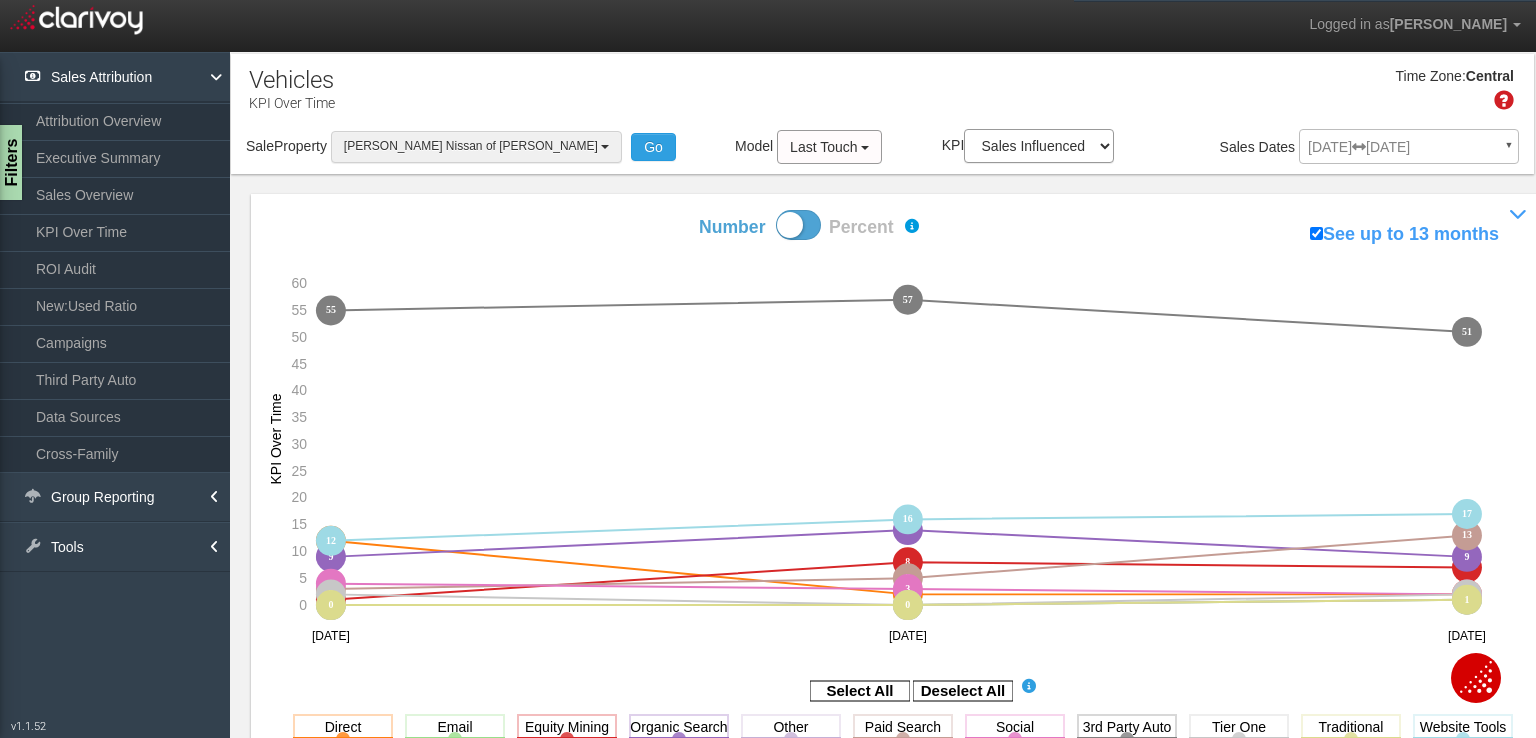 click on "[PERSON_NAME] Nissan of [PERSON_NAME]" at bounding box center [476, 146] 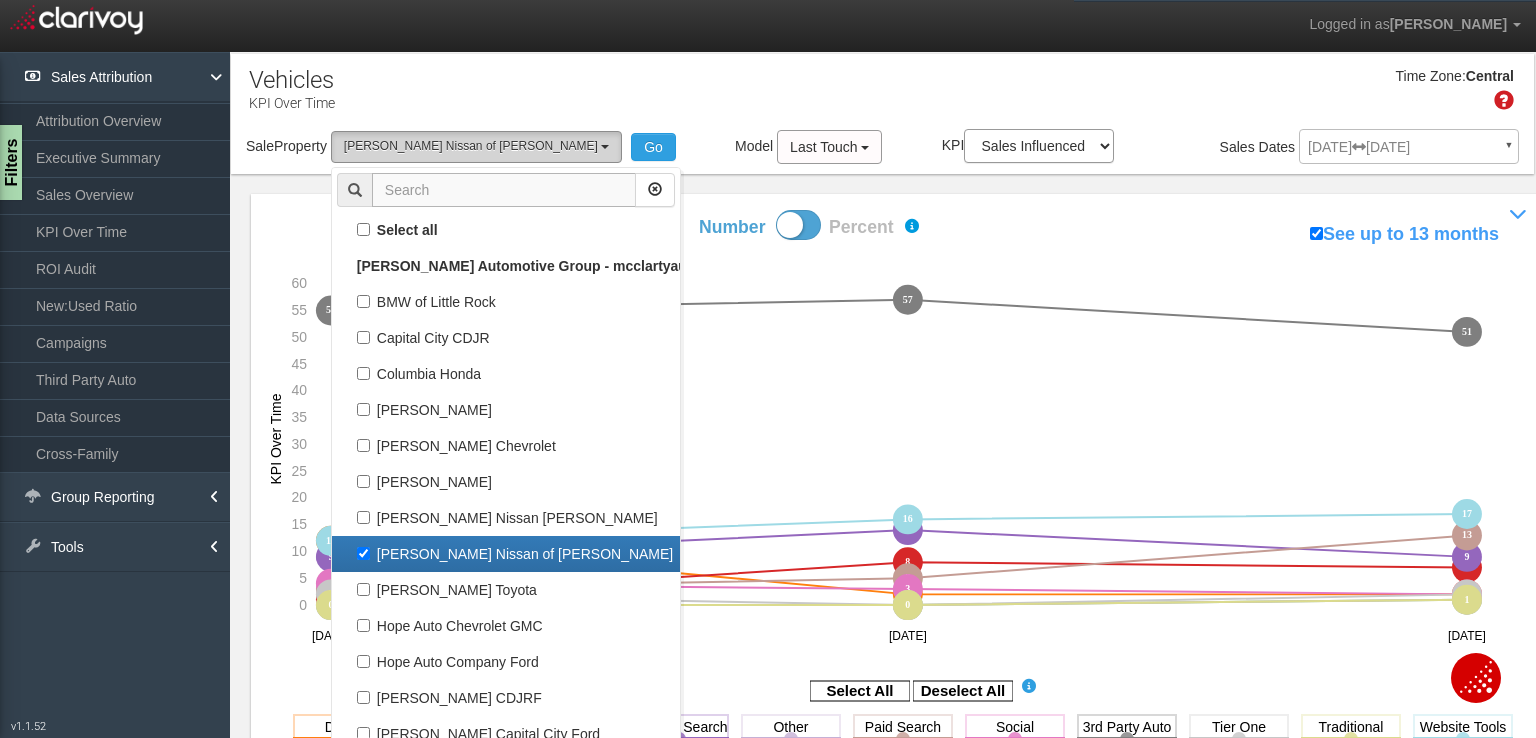scroll, scrollTop: 36, scrollLeft: 0, axis: vertical 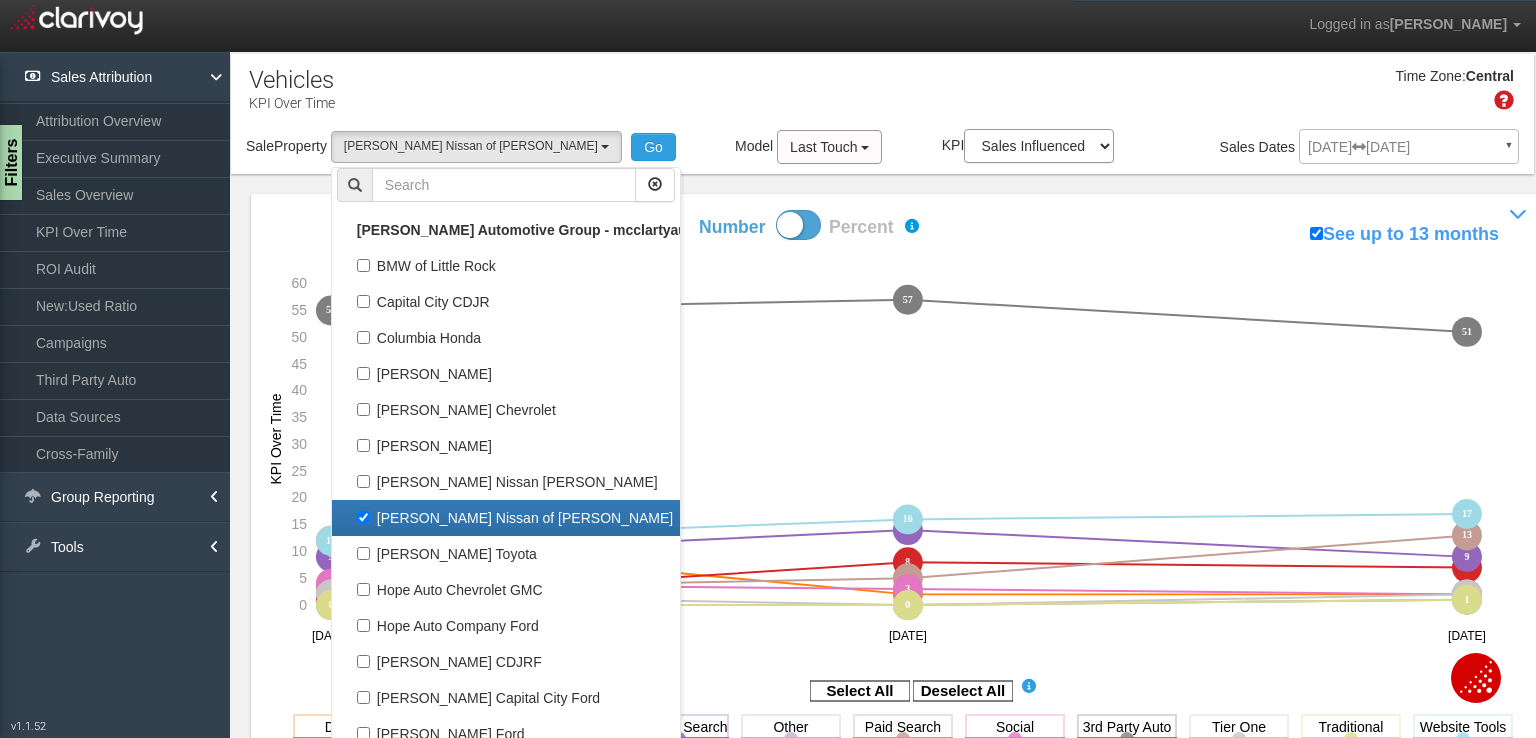 click on "[PERSON_NAME] Nissan of [PERSON_NAME]" at bounding box center [506, 518] 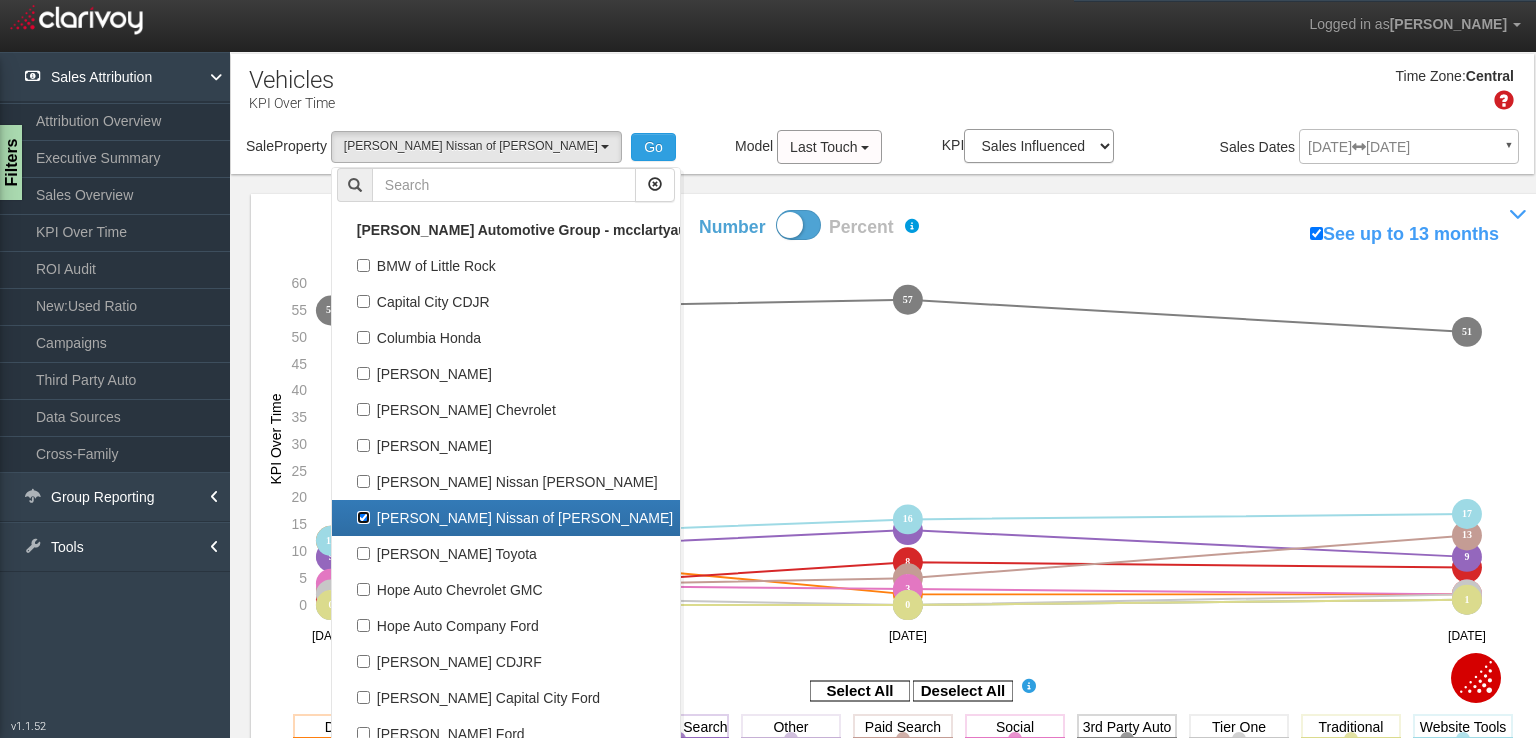 click on "[PERSON_NAME] Nissan of [PERSON_NAME]" at bounding box center (363, 517) 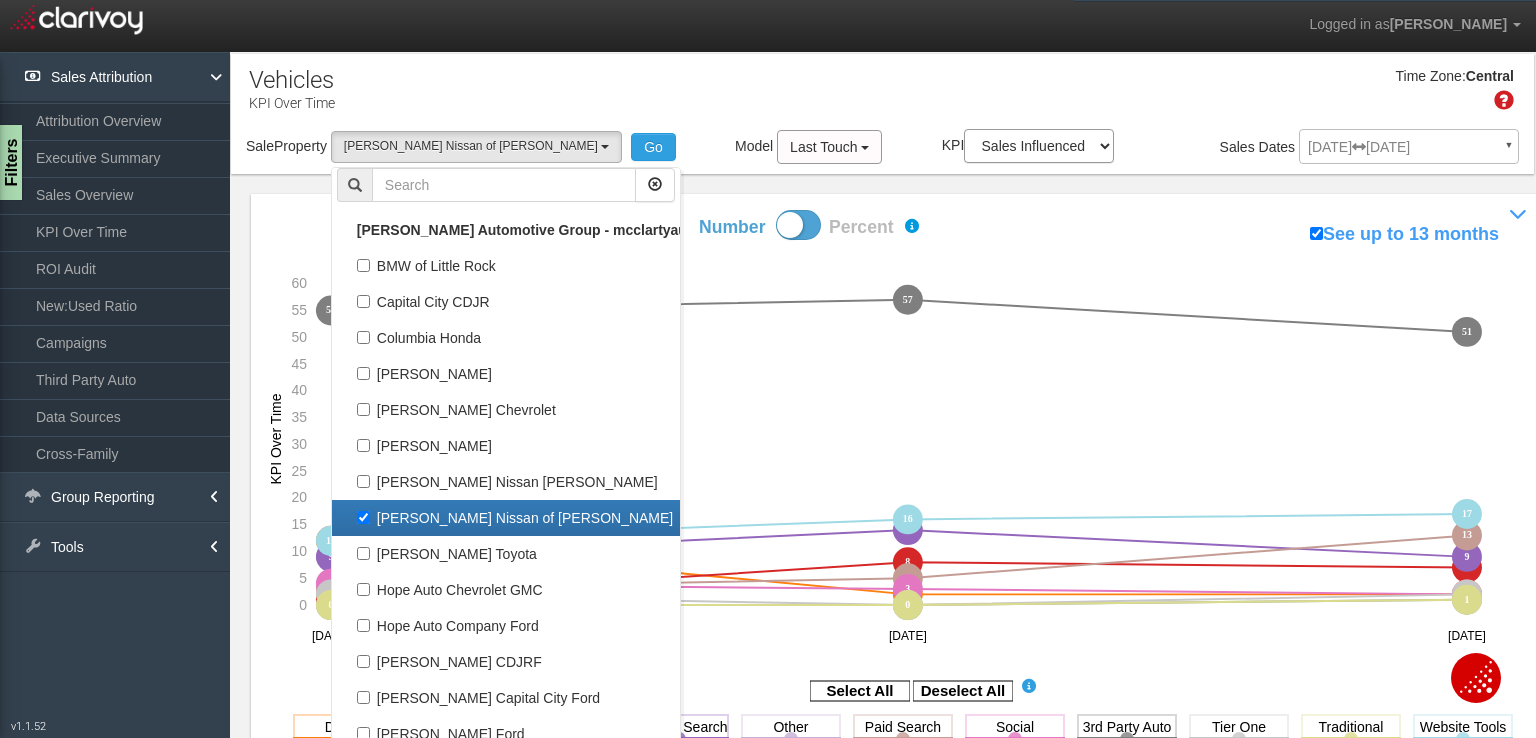 checkbox on "false" 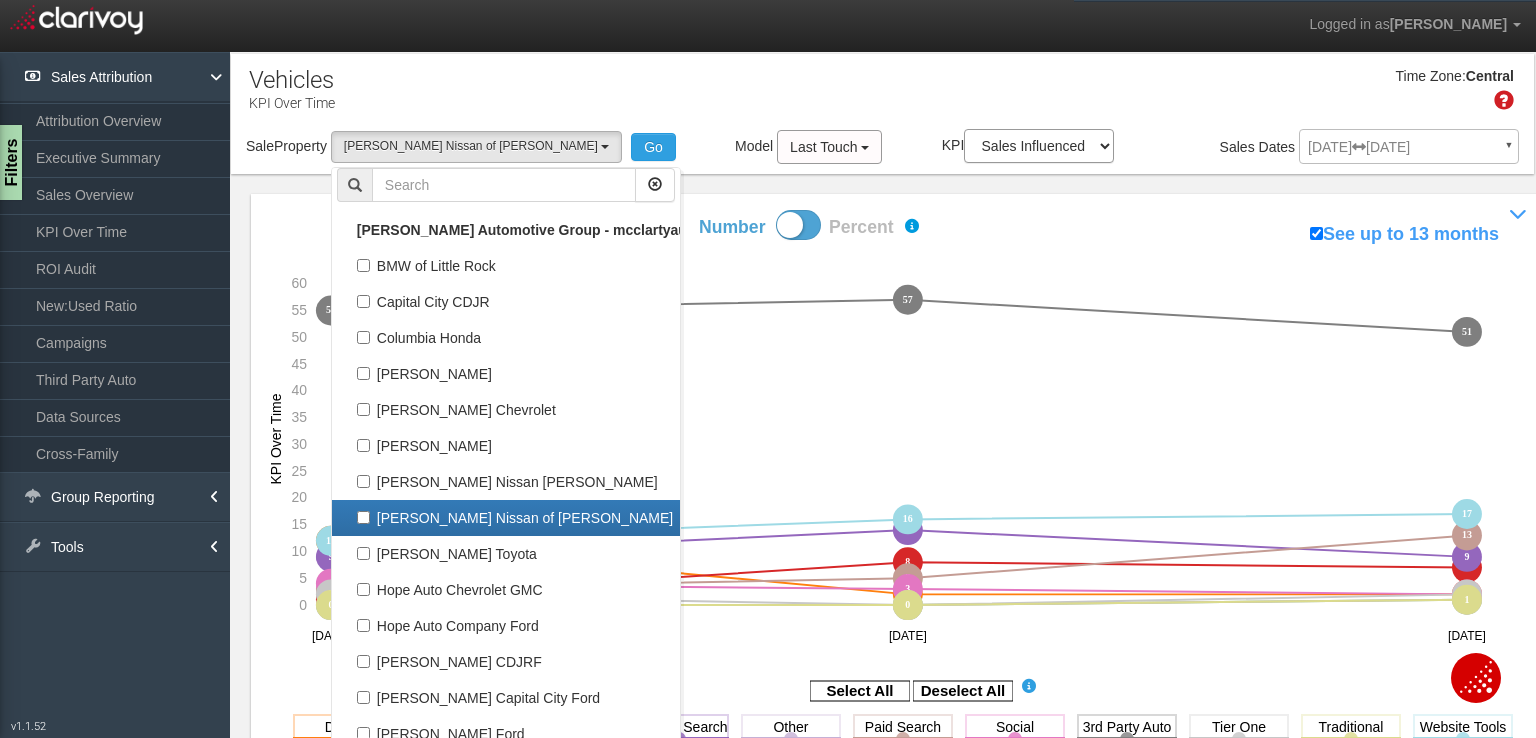 select 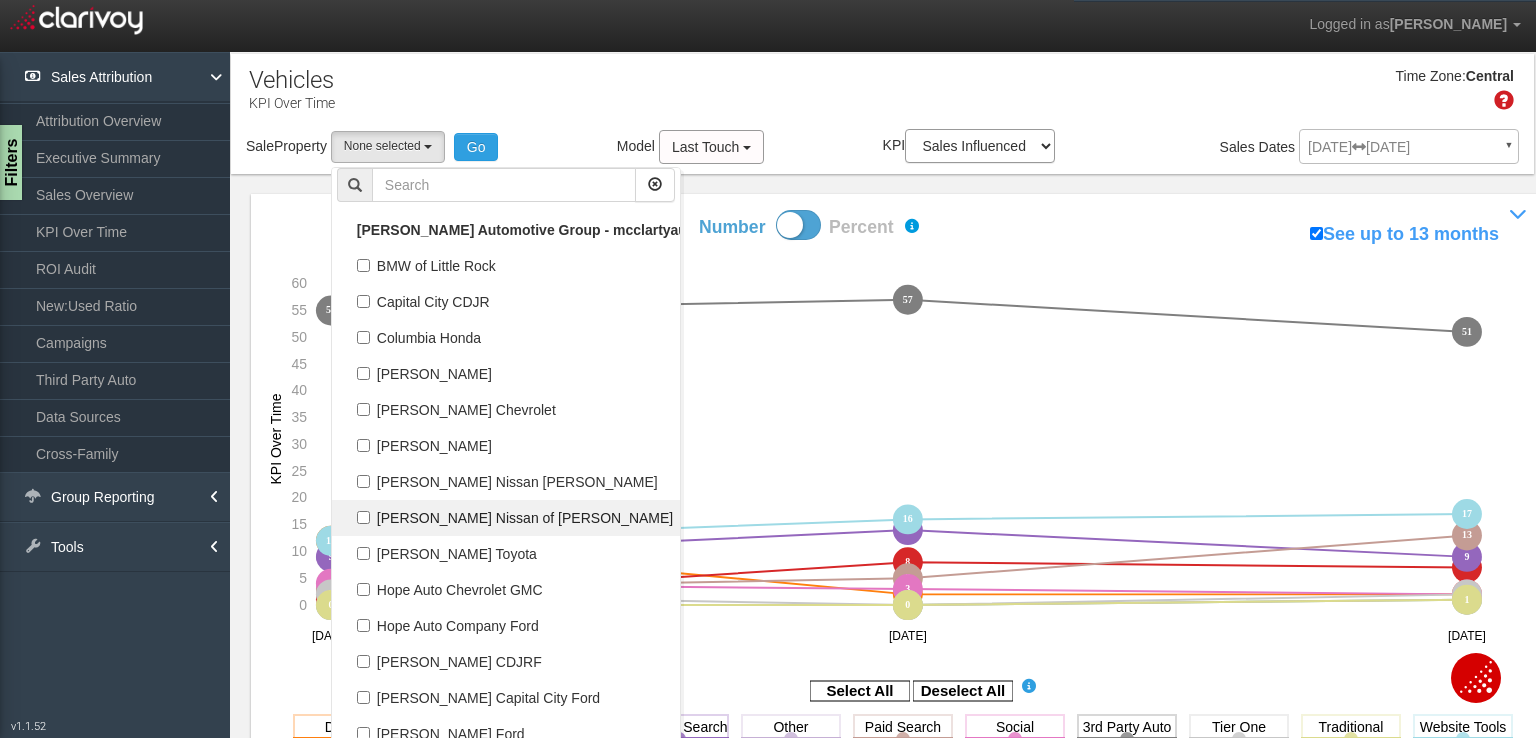 scroll, scrollTop: 142, scrollLeft: 0, axis: vertical 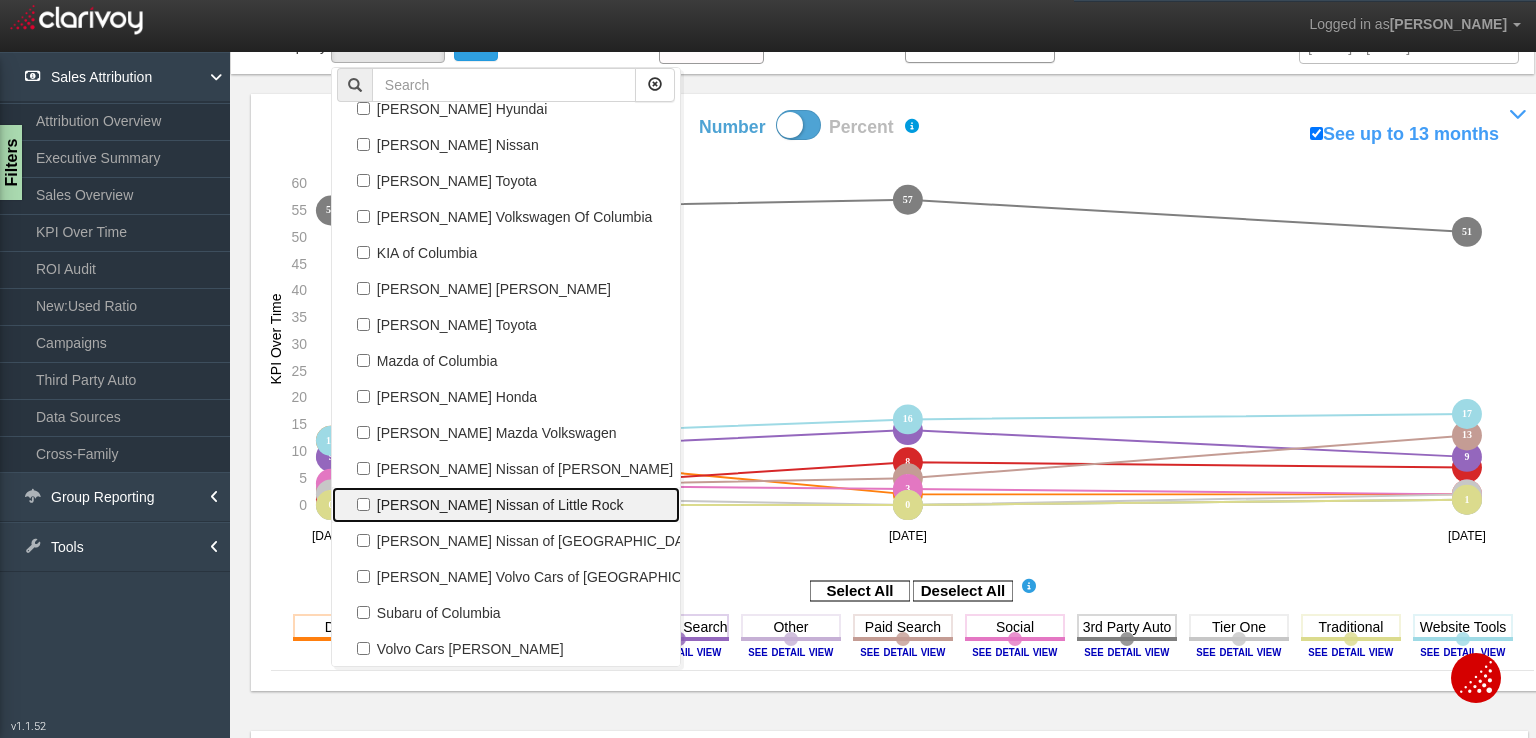 click on "[PERSON_NAME] Nissan of Little Rock" at bounding box center (506, 505) 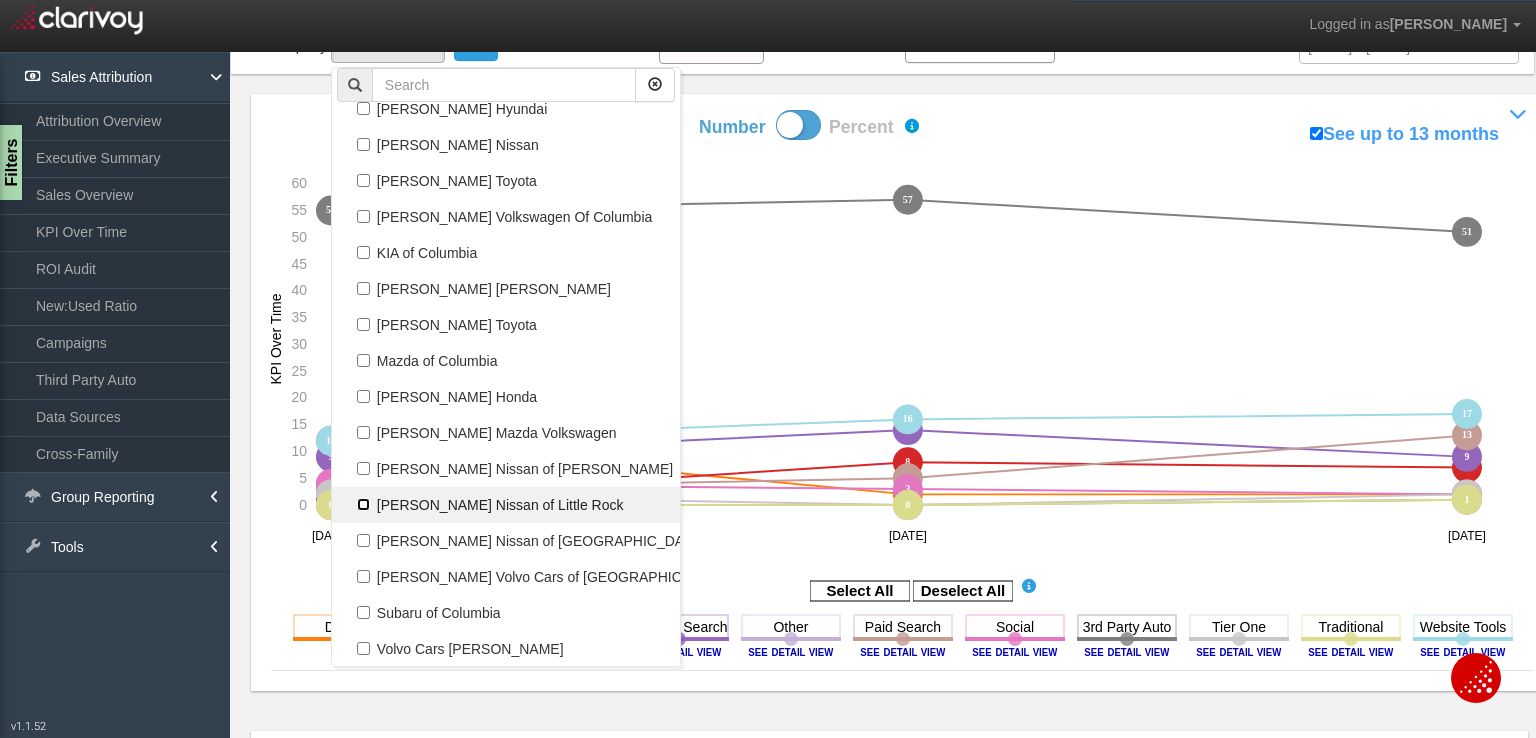 click on "[PERSON_NAME] Nissan of Little Rock" at bounding box center [363, 504] 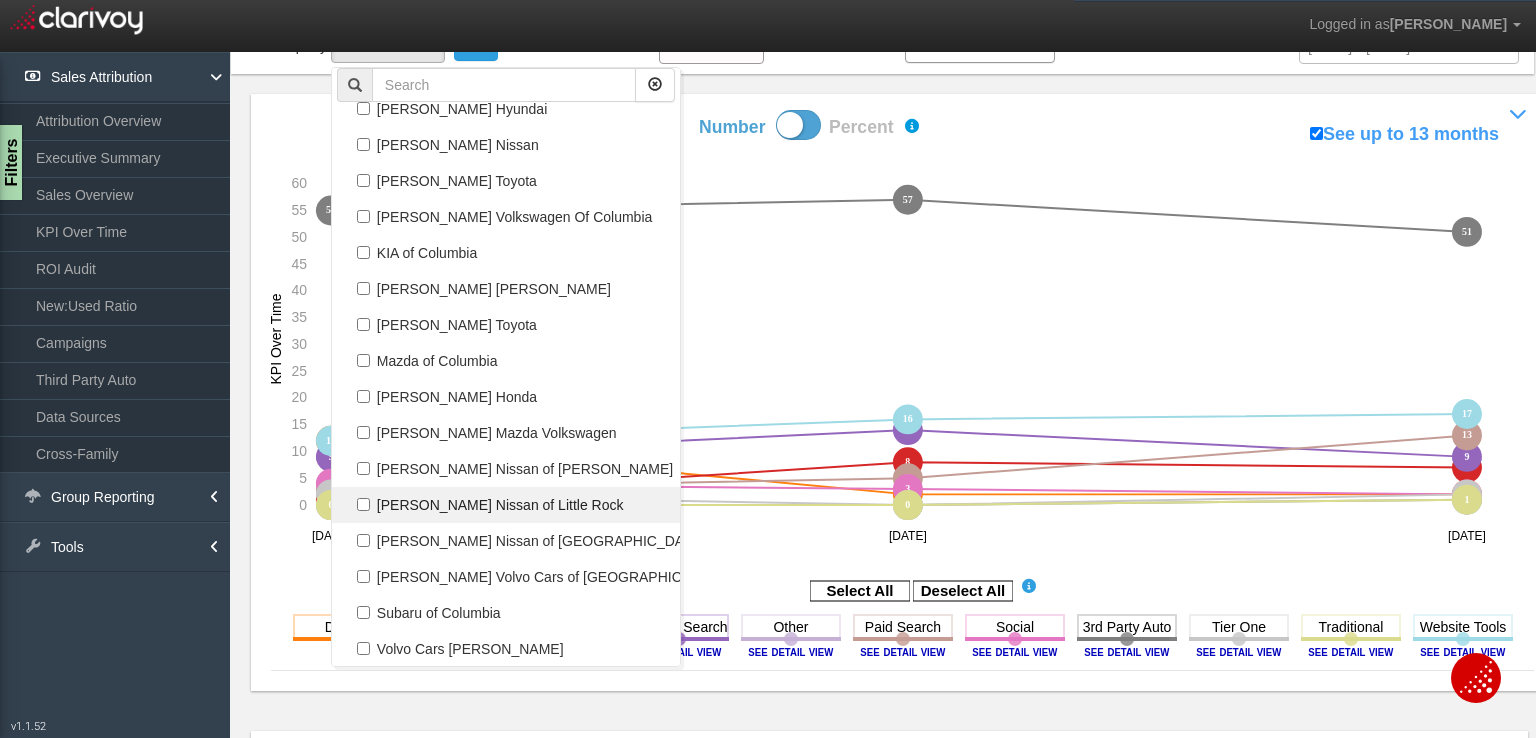 checkbox on "true" 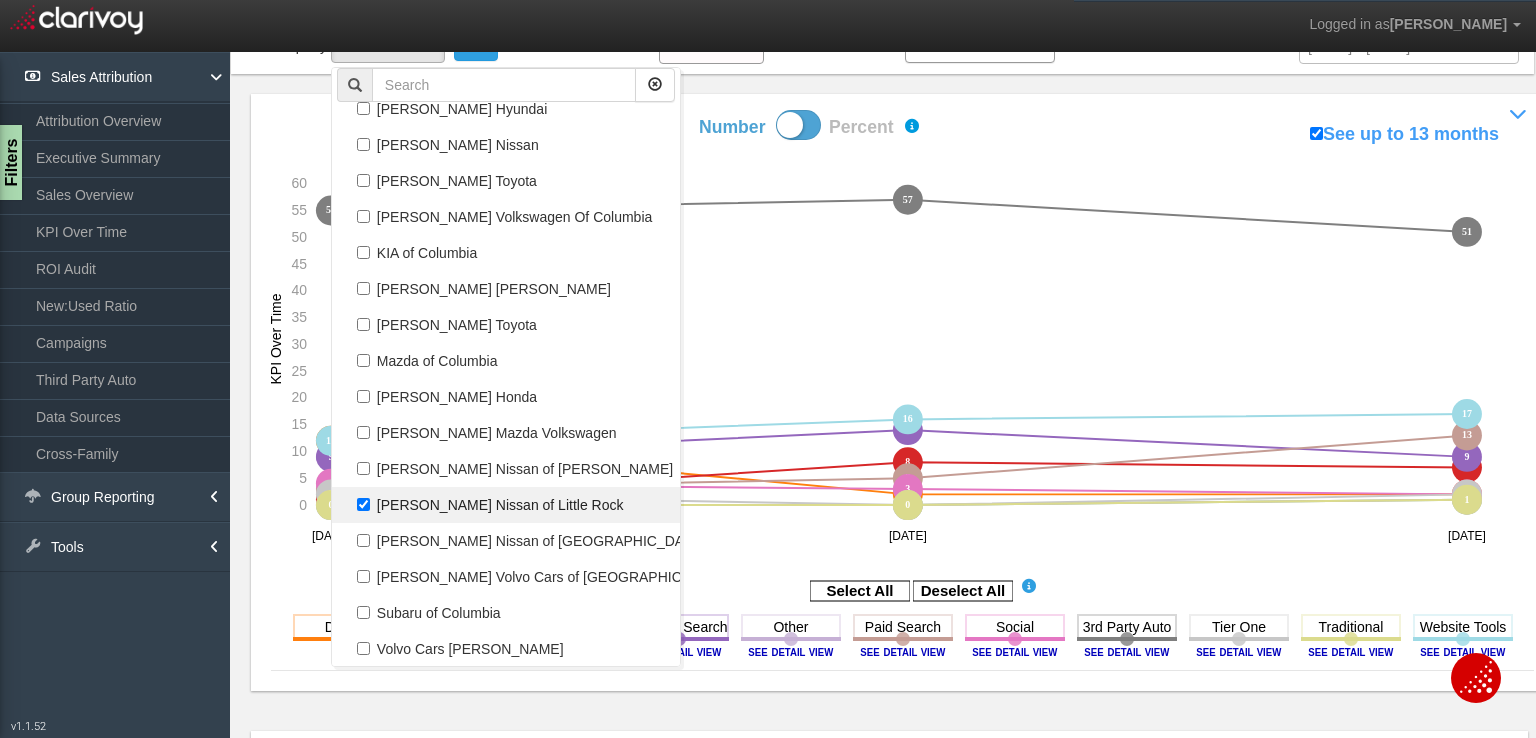 select on "object:61" 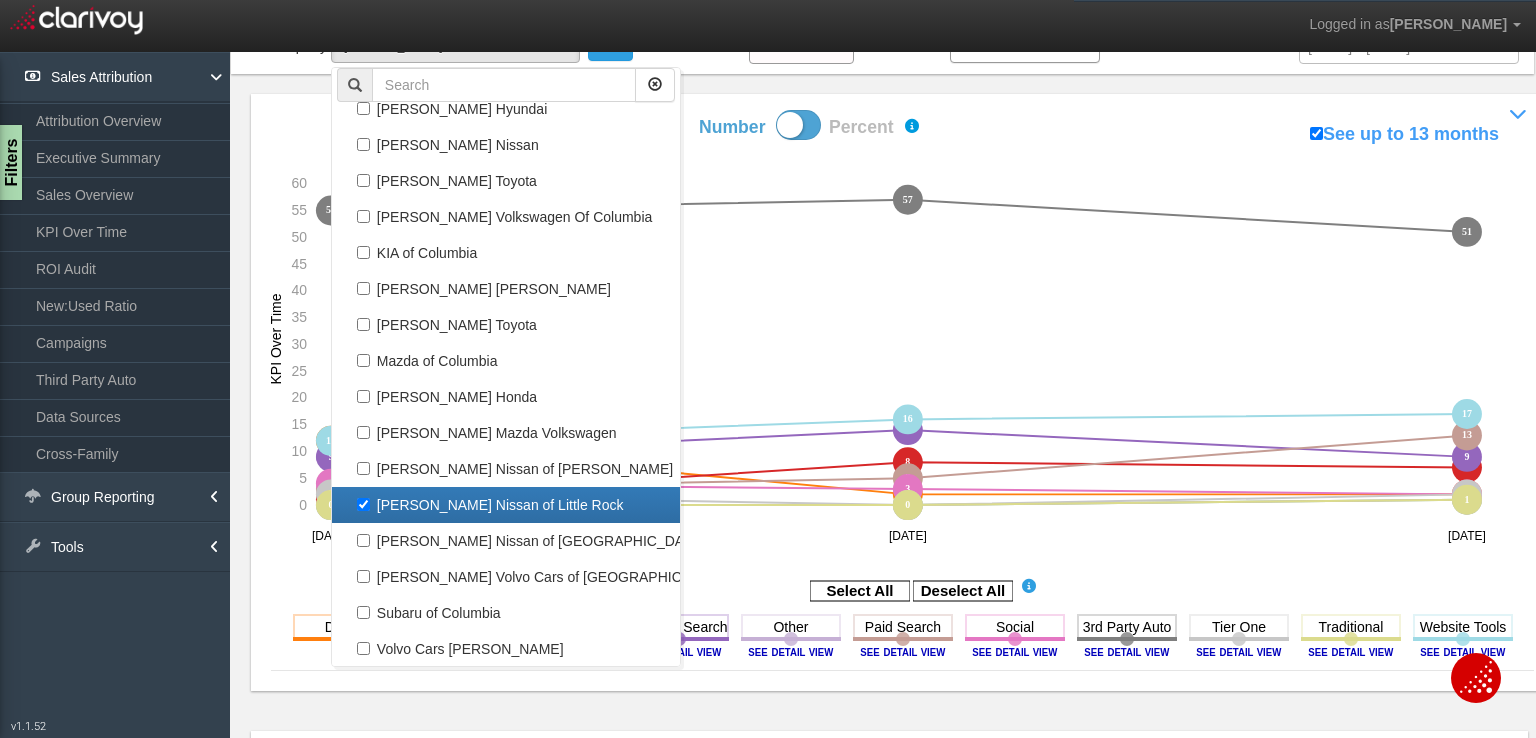 click on "[PERSON_NAME] Nissan of Little Rock" at bounding box center (506, 505) 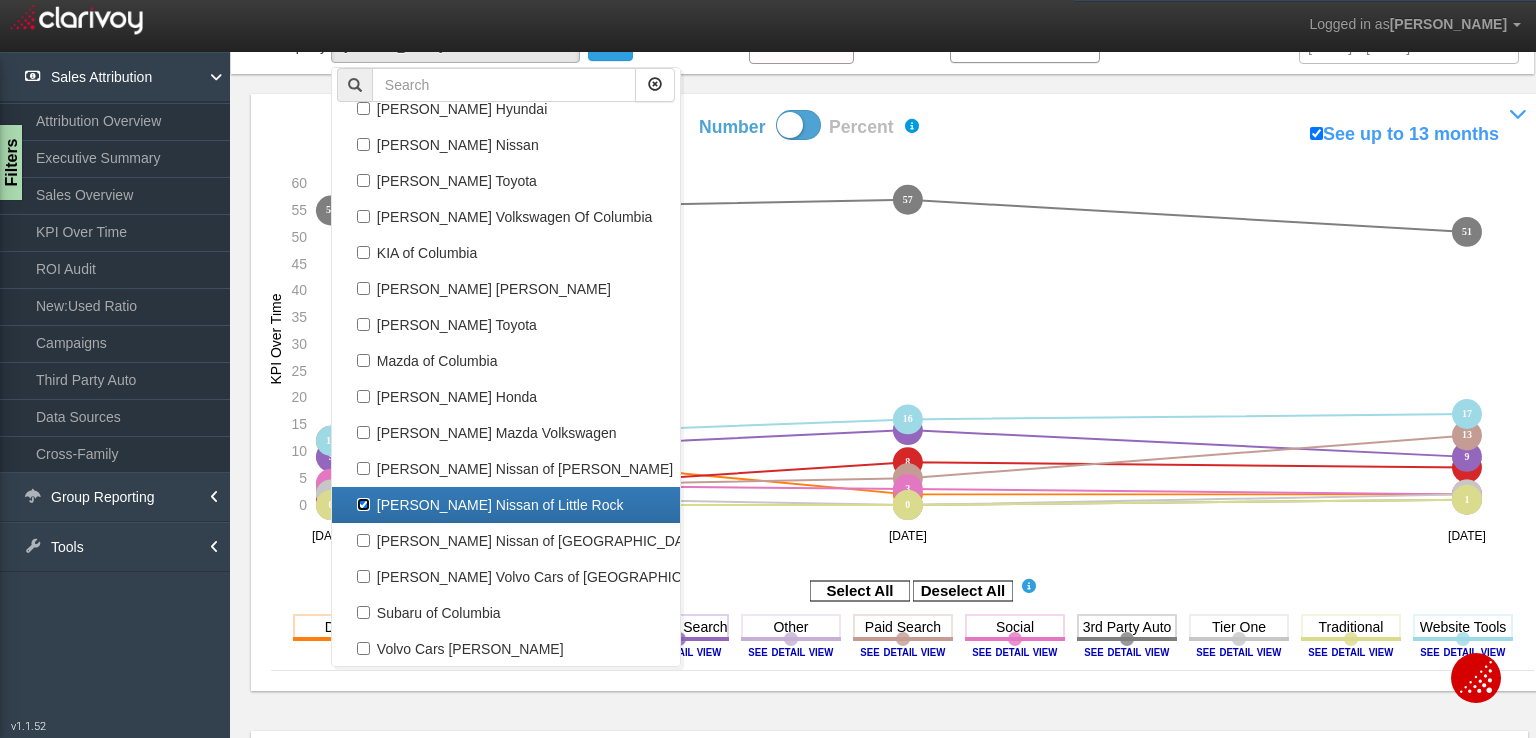 click on "[PERSON_NAME] Nissan of Little Rock" at bounding box center (363, 504) 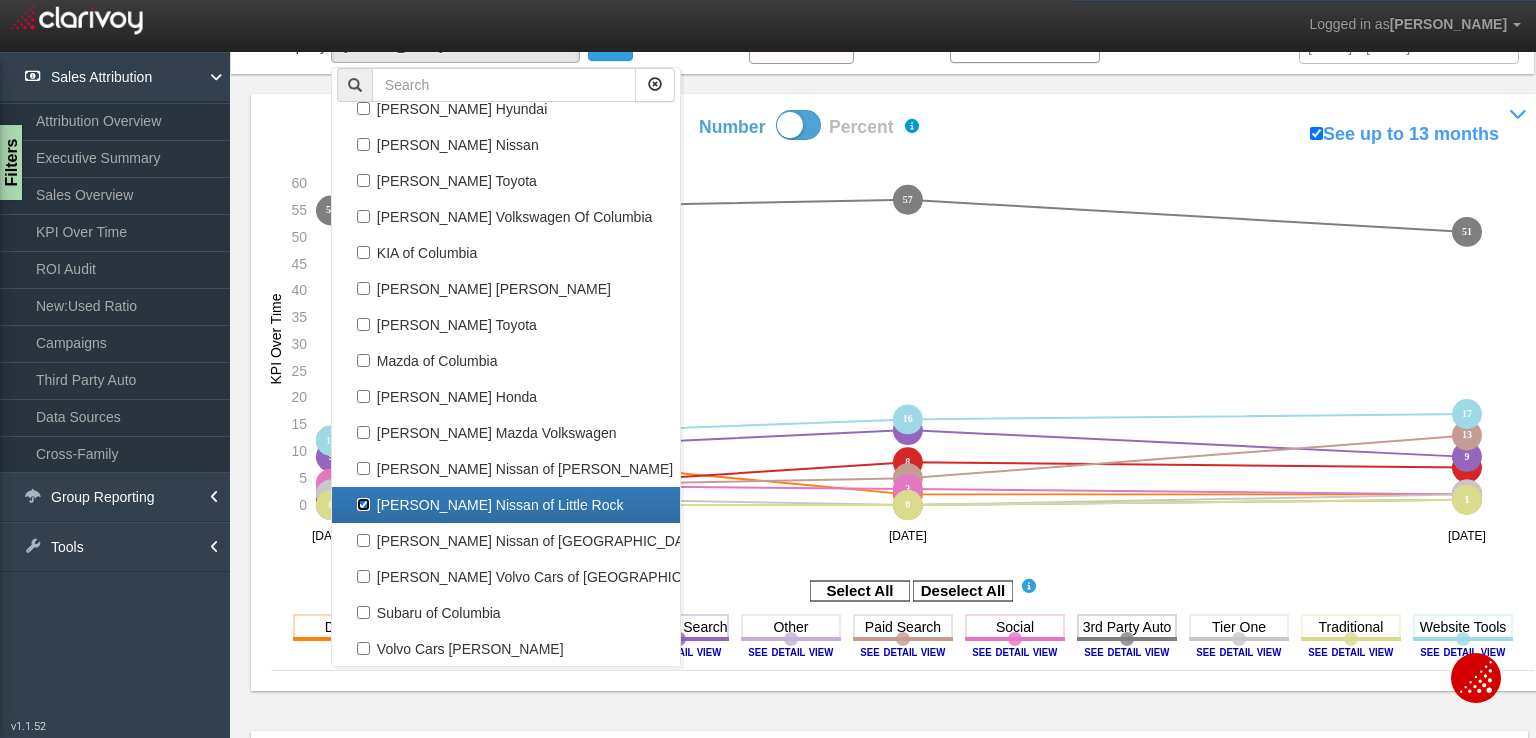 checkbox on "false" 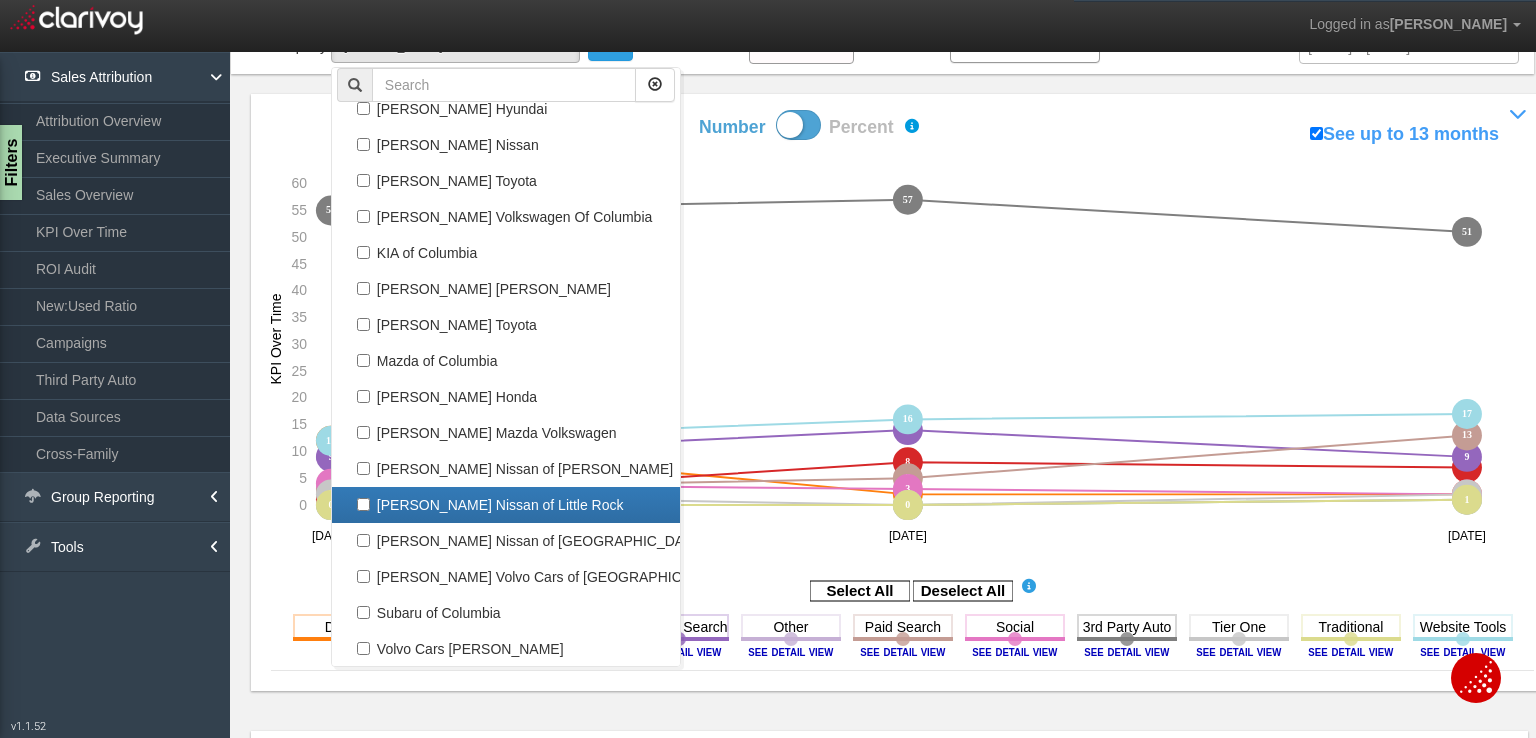 select 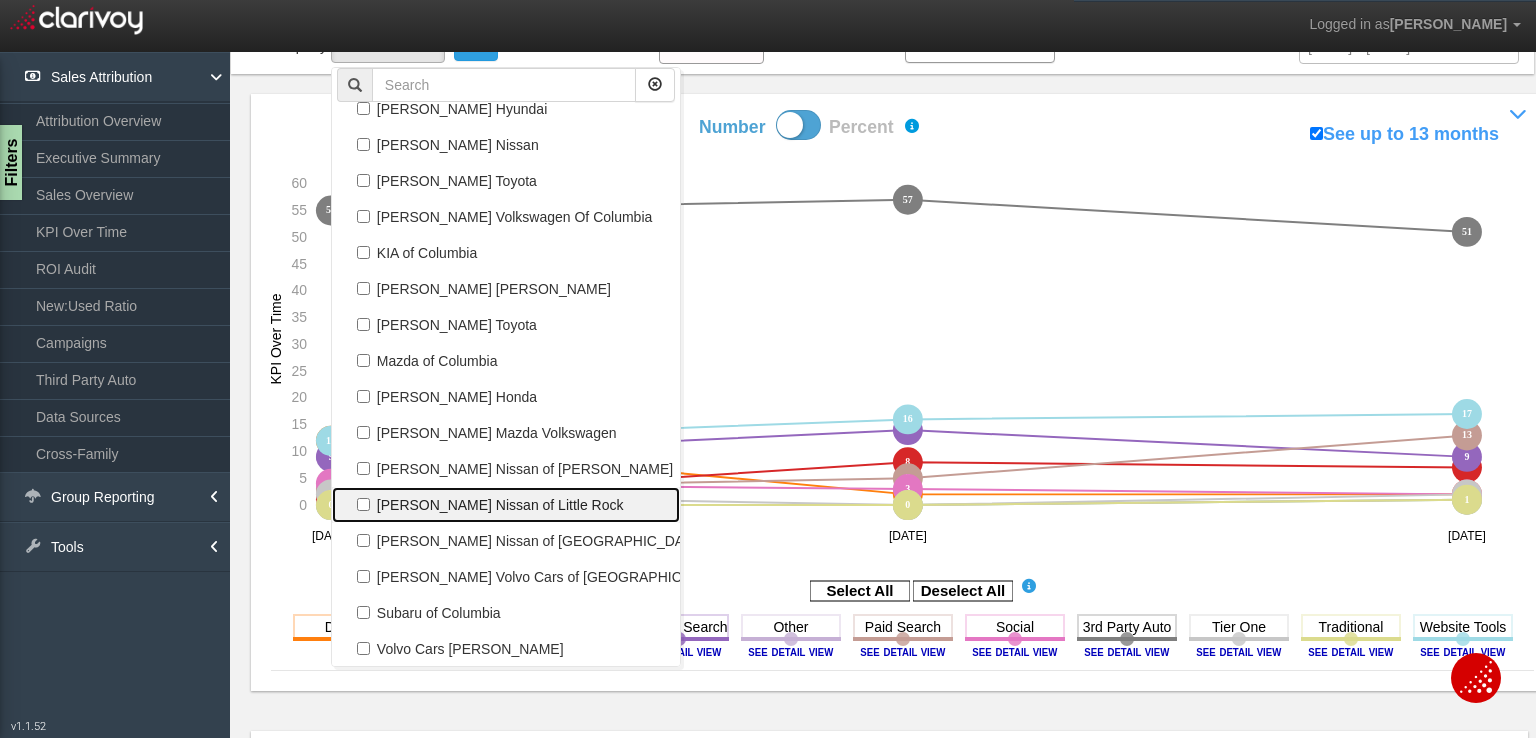 click on "[PERSON_NAME] Nissan of Little Rock" at bounding box center [506, 505] 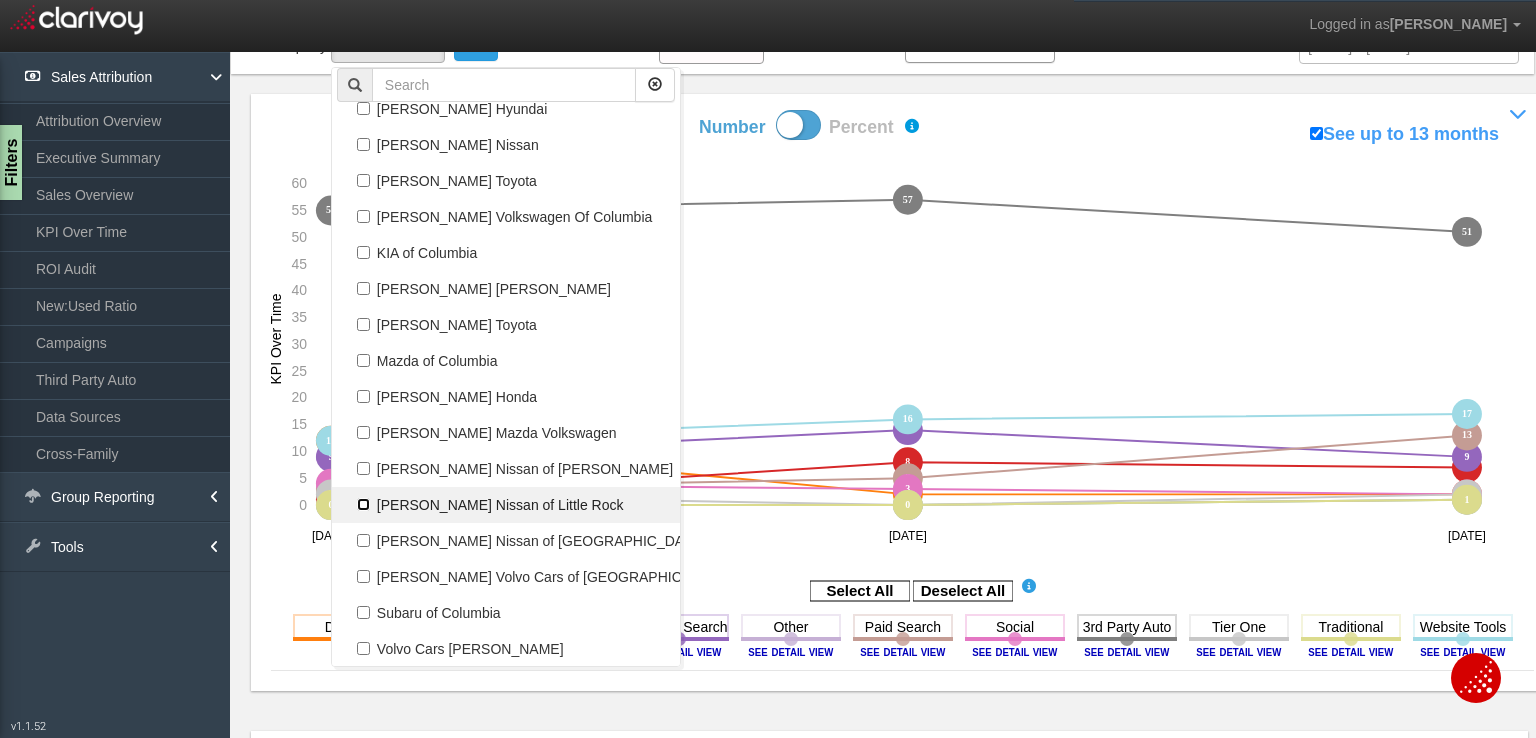 click on "[PERSON_NAME] Nissan of Little Rock" at bounding box center [363, 504] 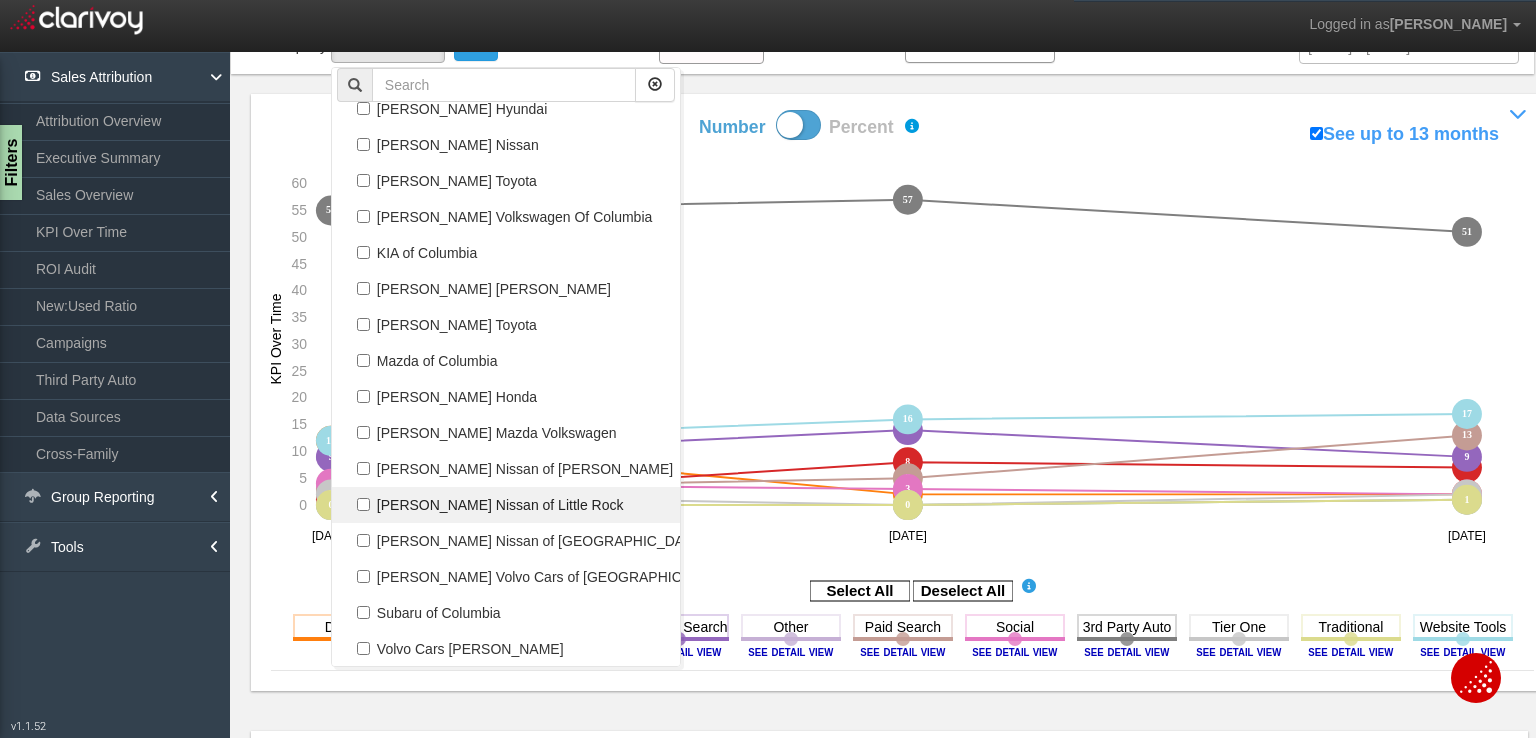 checkbox on "true" 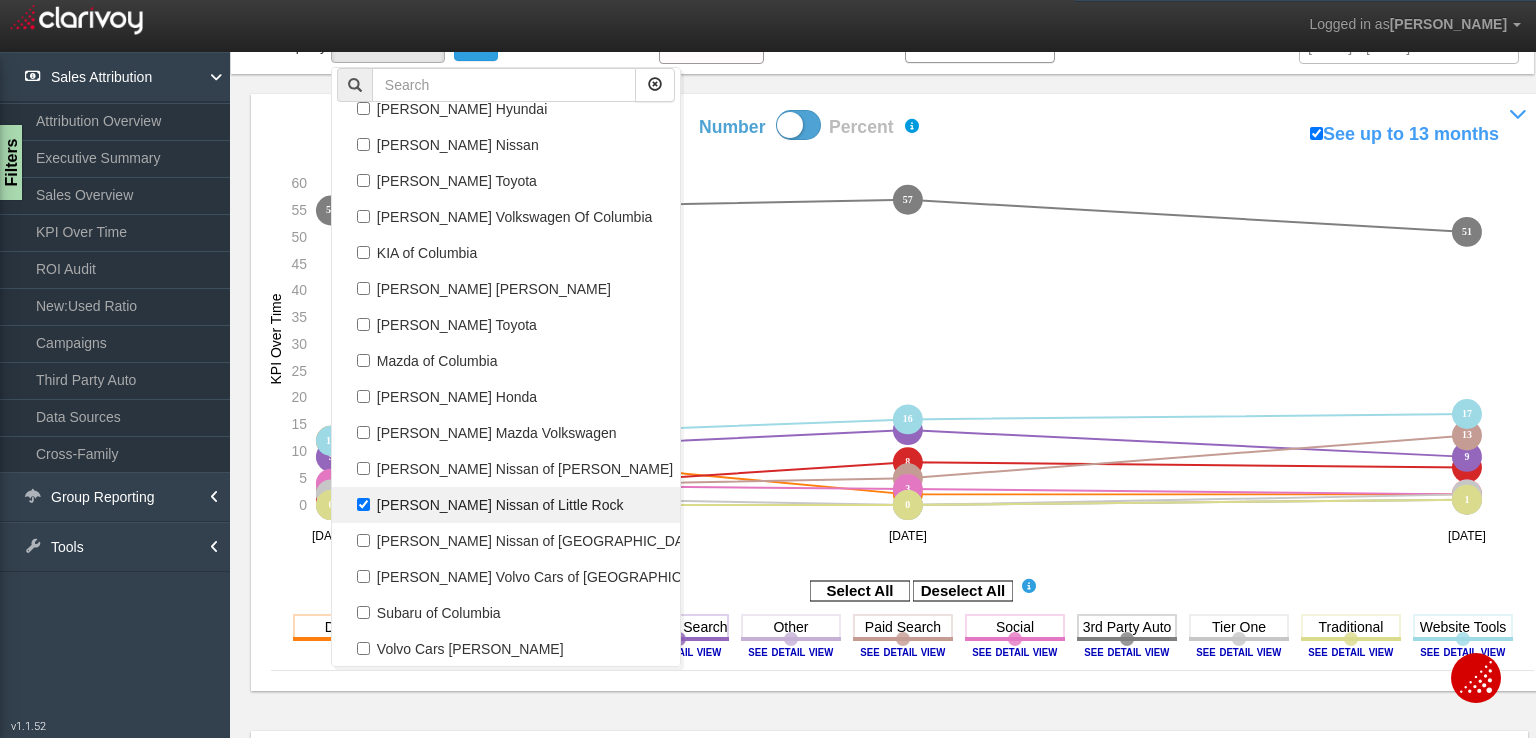 select on "object:61" 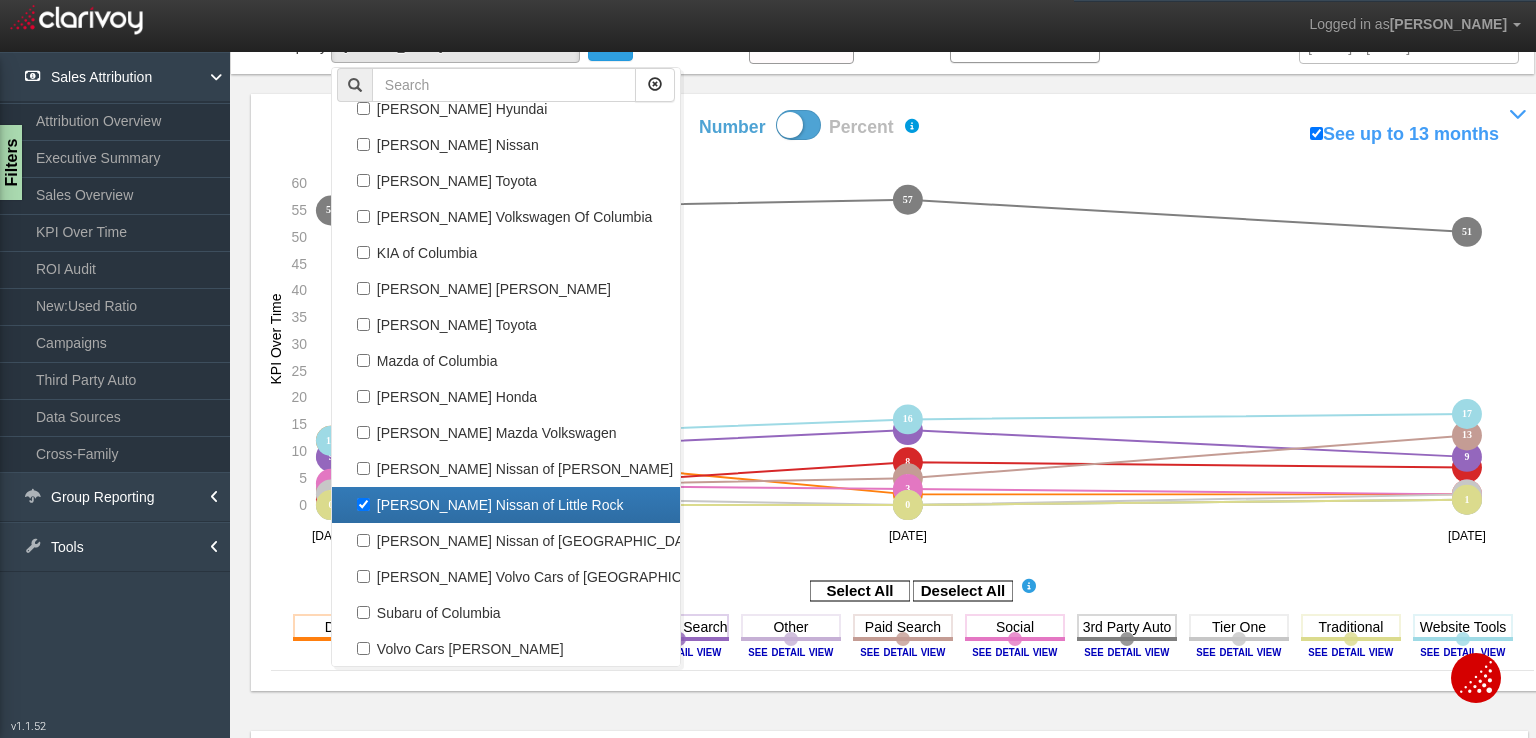click on "12 12 2 2 2 2 0 0 0 0 1 1 1 1 8 8 7 7 9 9 14 14 9 9 0 0 0 0 1 1 3 3 5 5 13 13 4 4 3 3 2 2 55 55 57 57 51 51 2 2 0 0 2 2 0 0 0 0 1 1 [object Object] [object Object] [object Object] 12 12 16 16 17 17 65 67 61 Mar '[DATE] May '25 0 5 10 15 20 25 30 35 40 45 50 55 60 KPI Over Time" 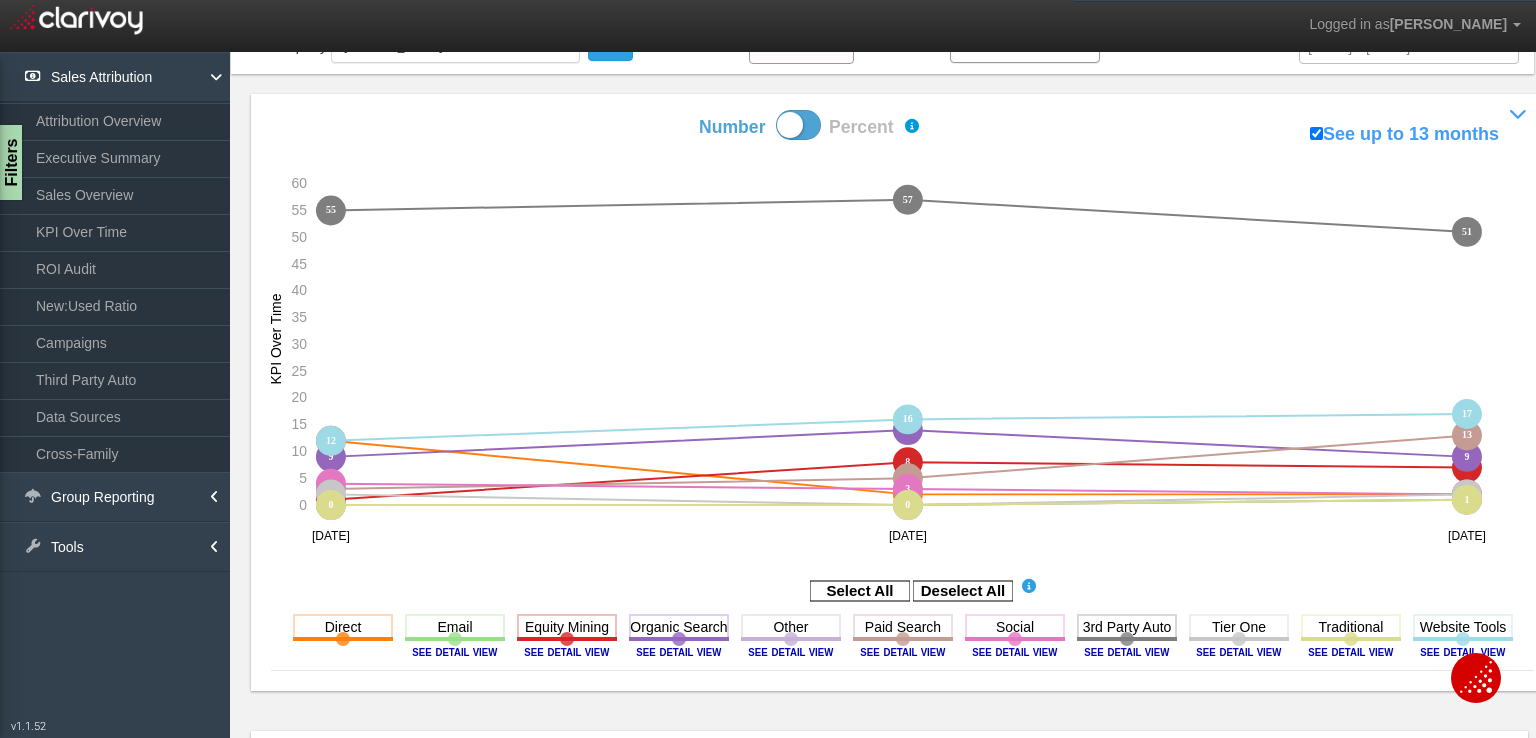 scroll, scrollTop: 0, scrollLeft: 0, axis: both 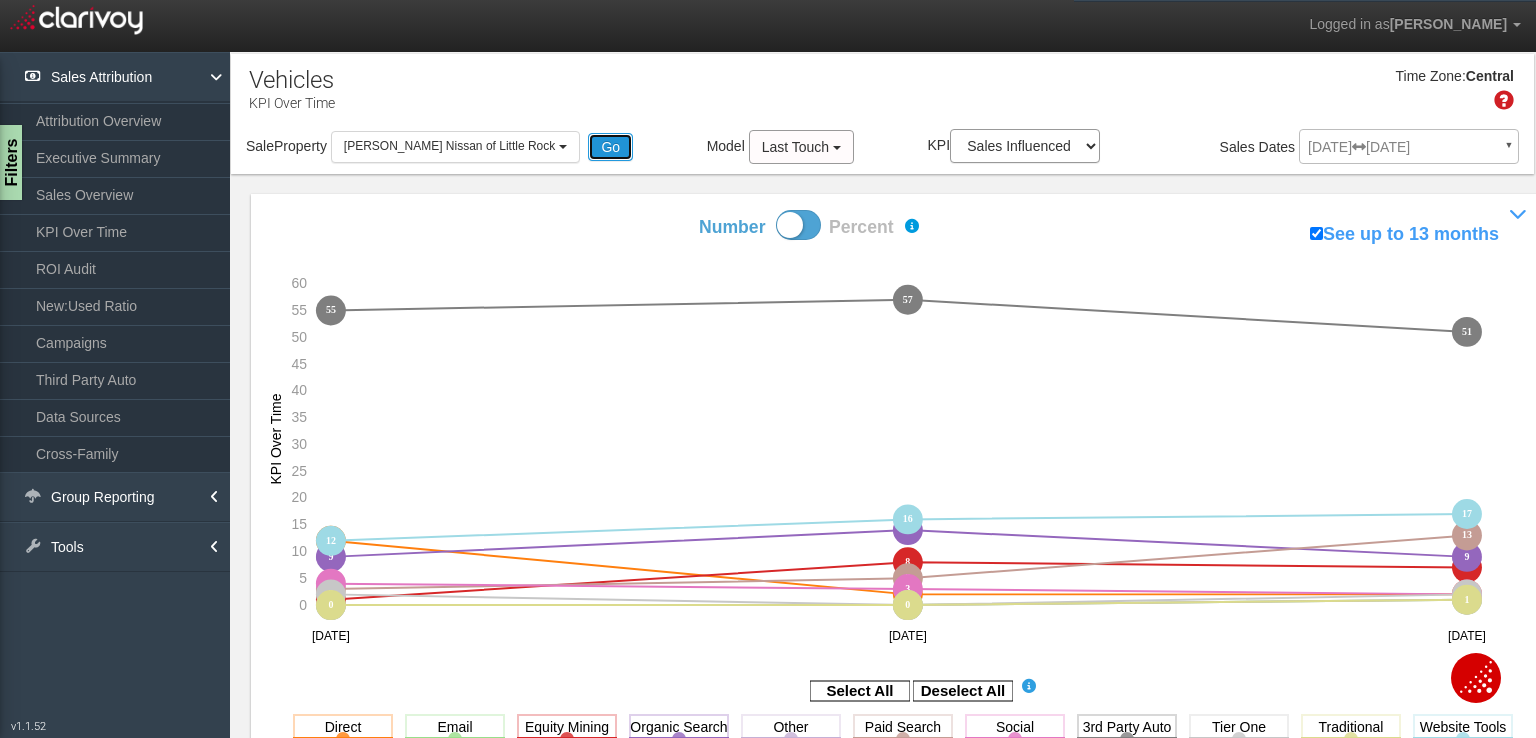 click on "Go" at bounding box center [610, 147] 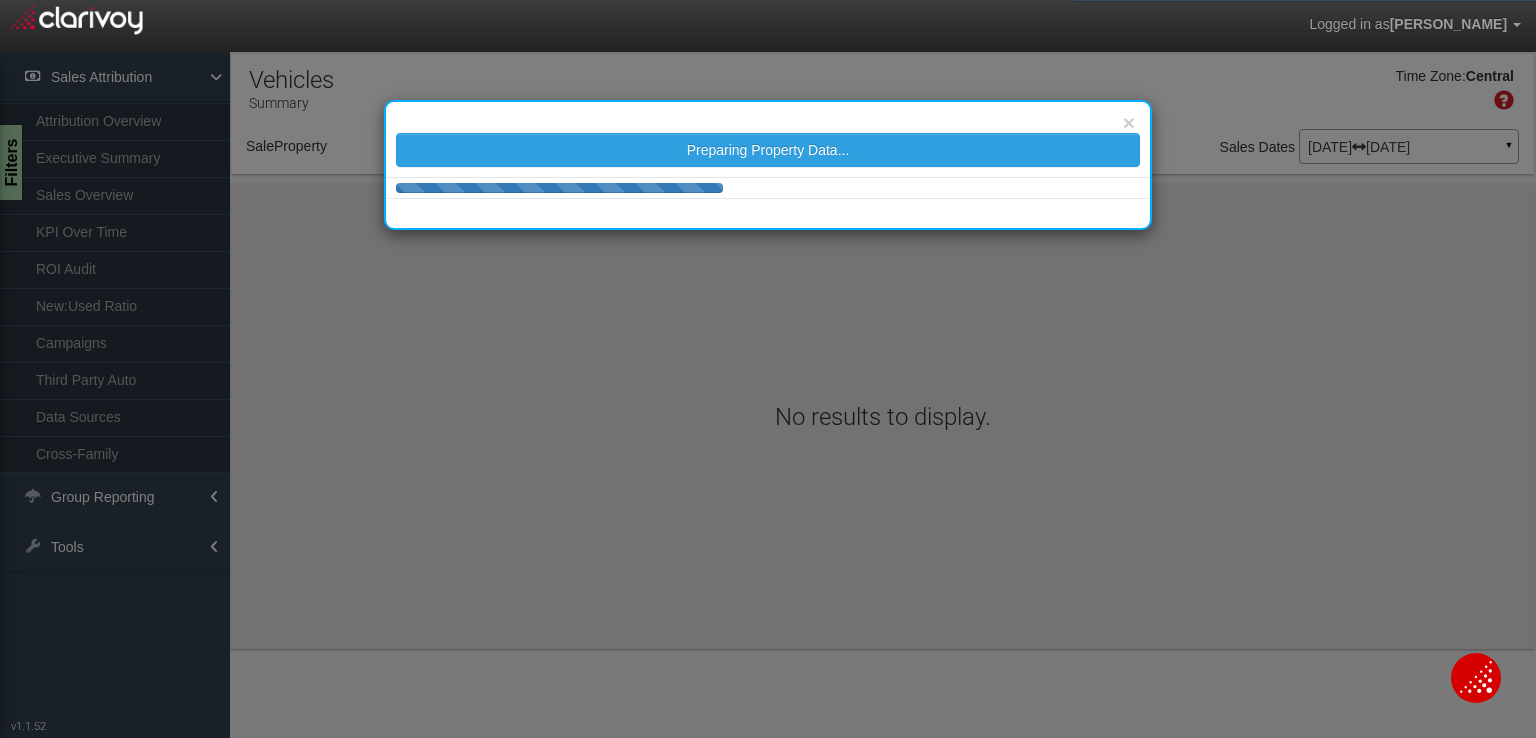 select on "object:332" 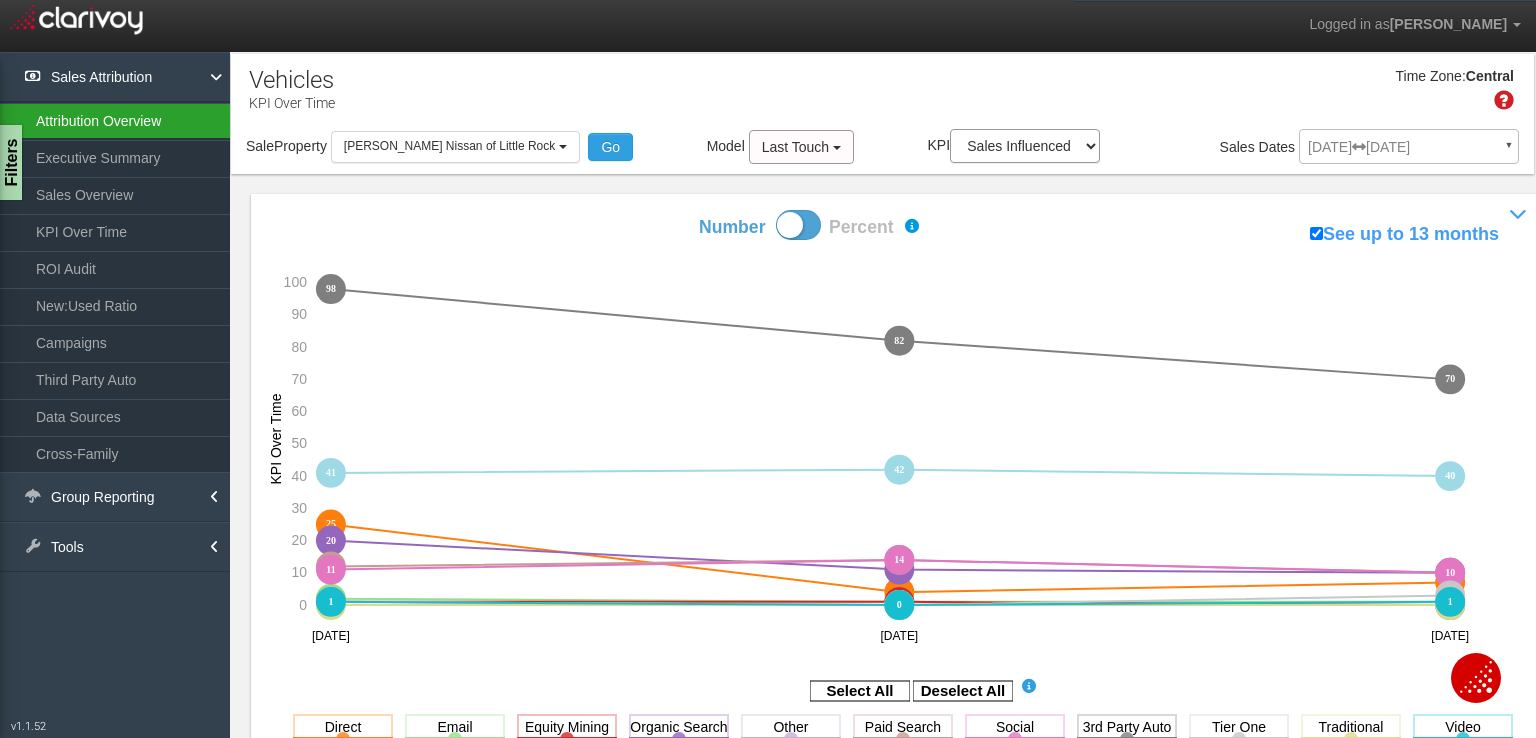 click on "Attribution Overview" at bounding box center [115, 121] 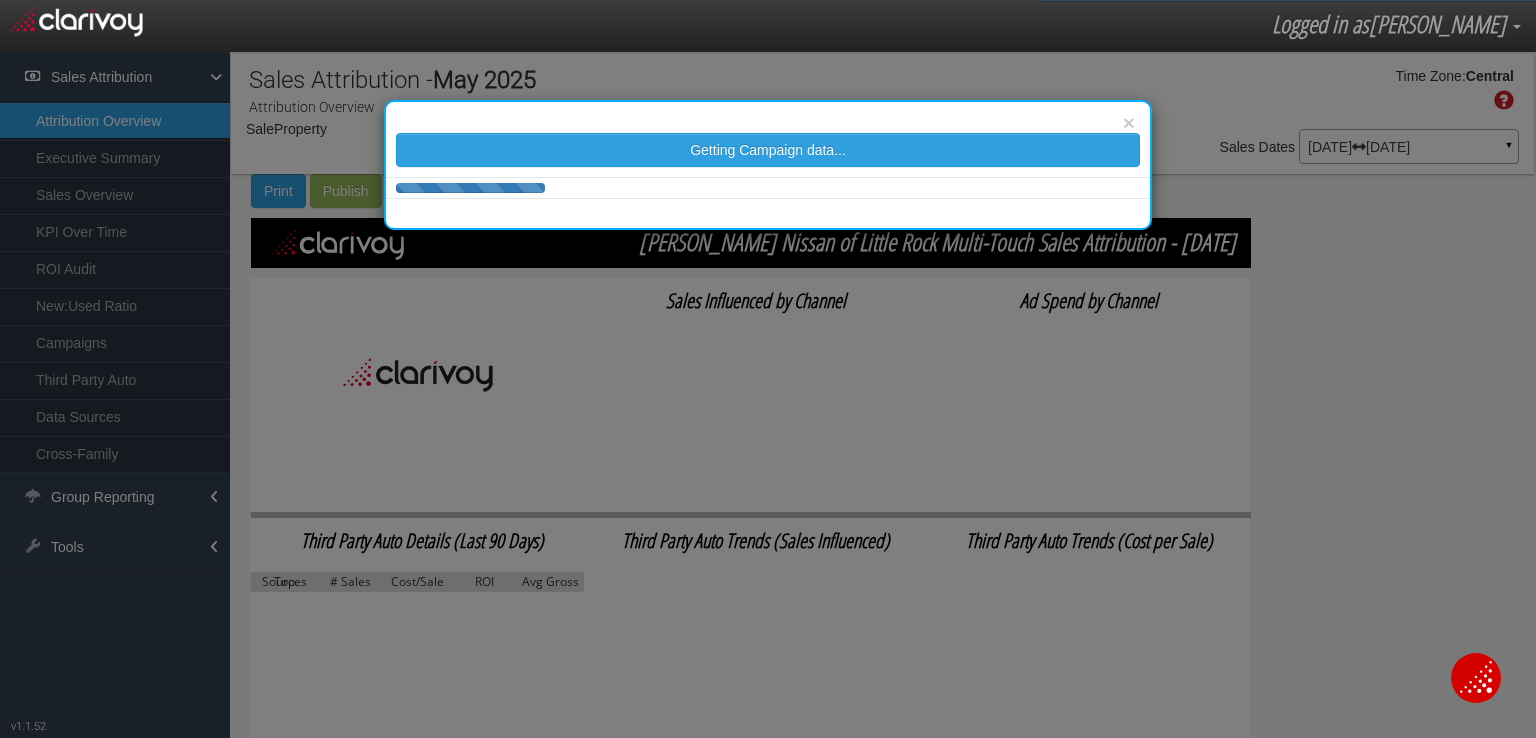 select on "object:504" 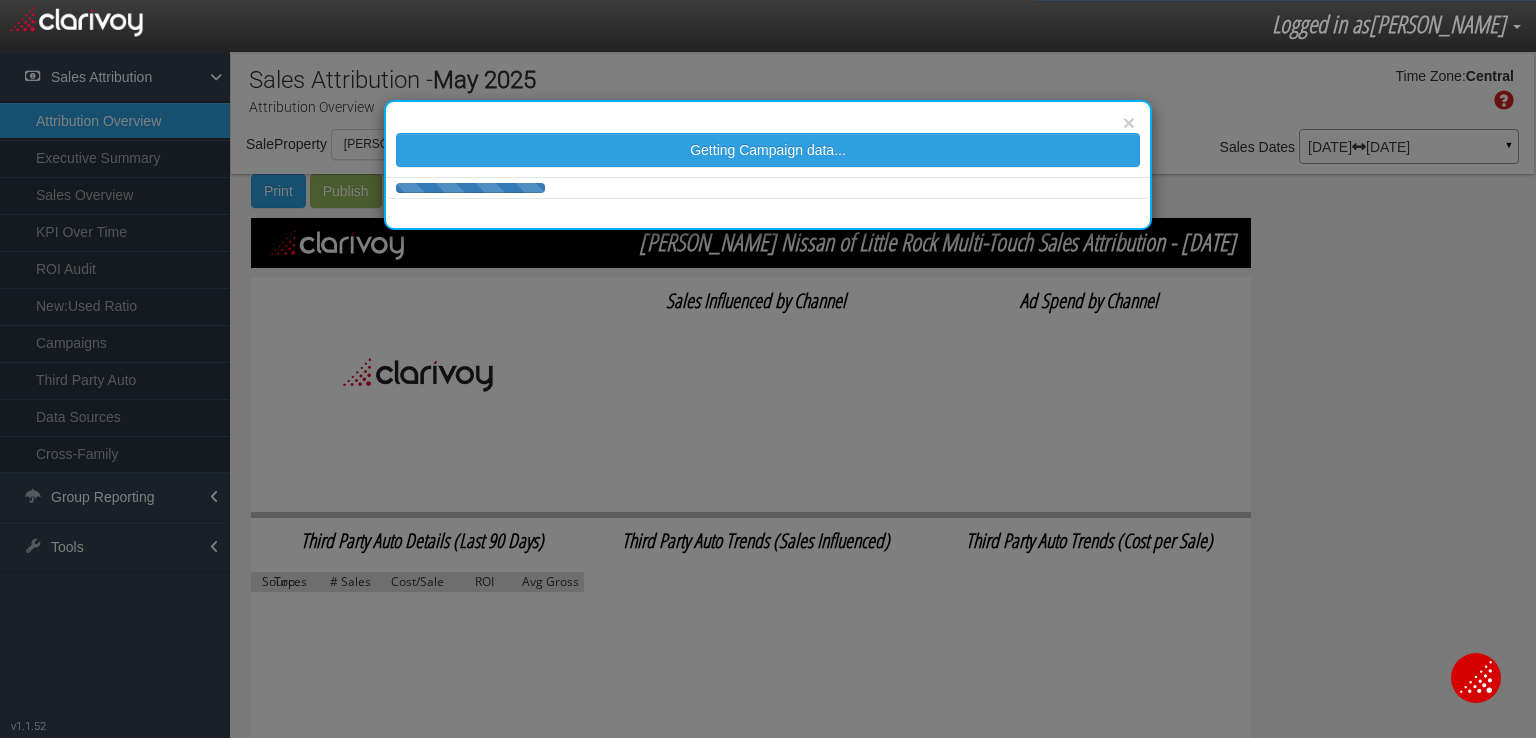 click on "×                                               						 Getting Campaign data..." at bounding box center [768, 369] 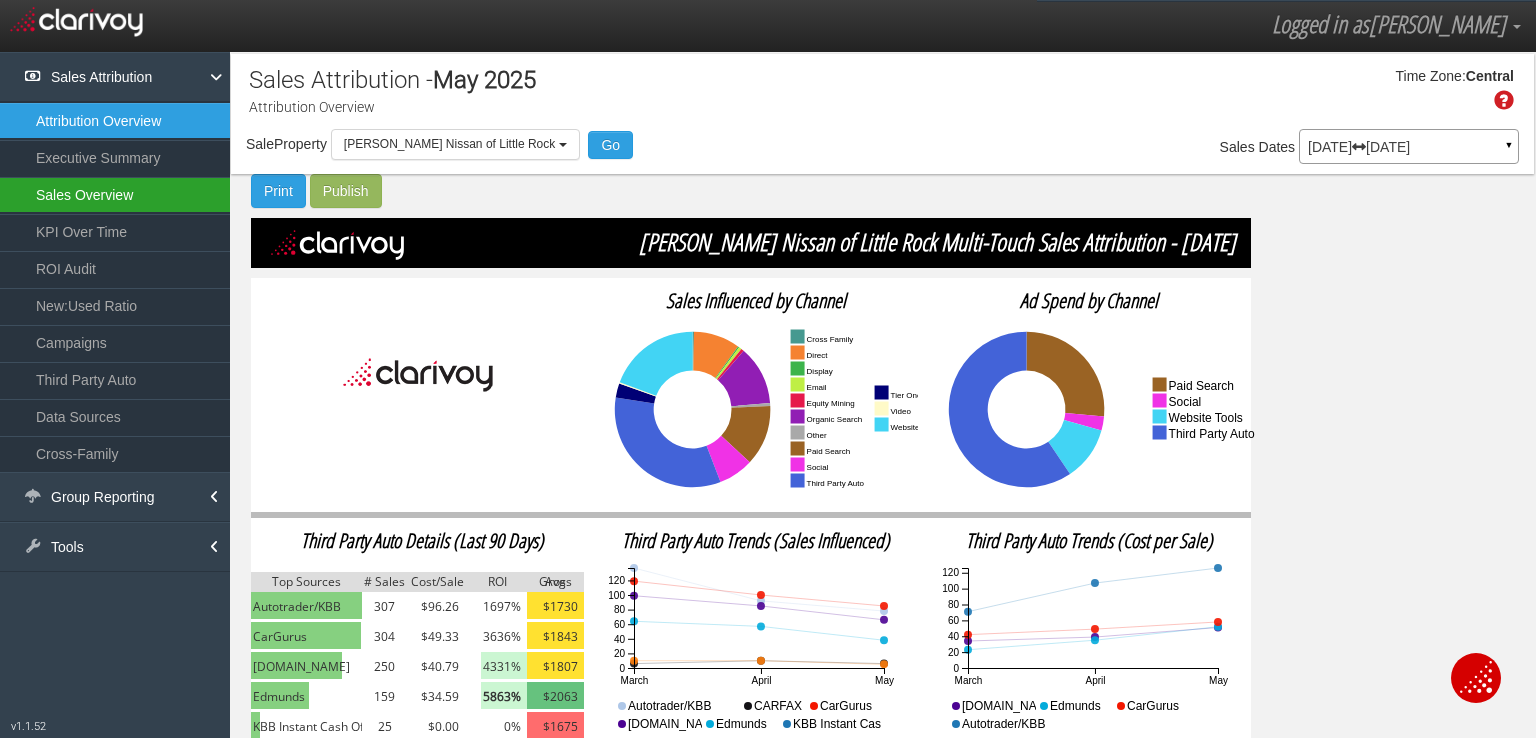 click on "Sales Overview" at bounding box center (115, 195) 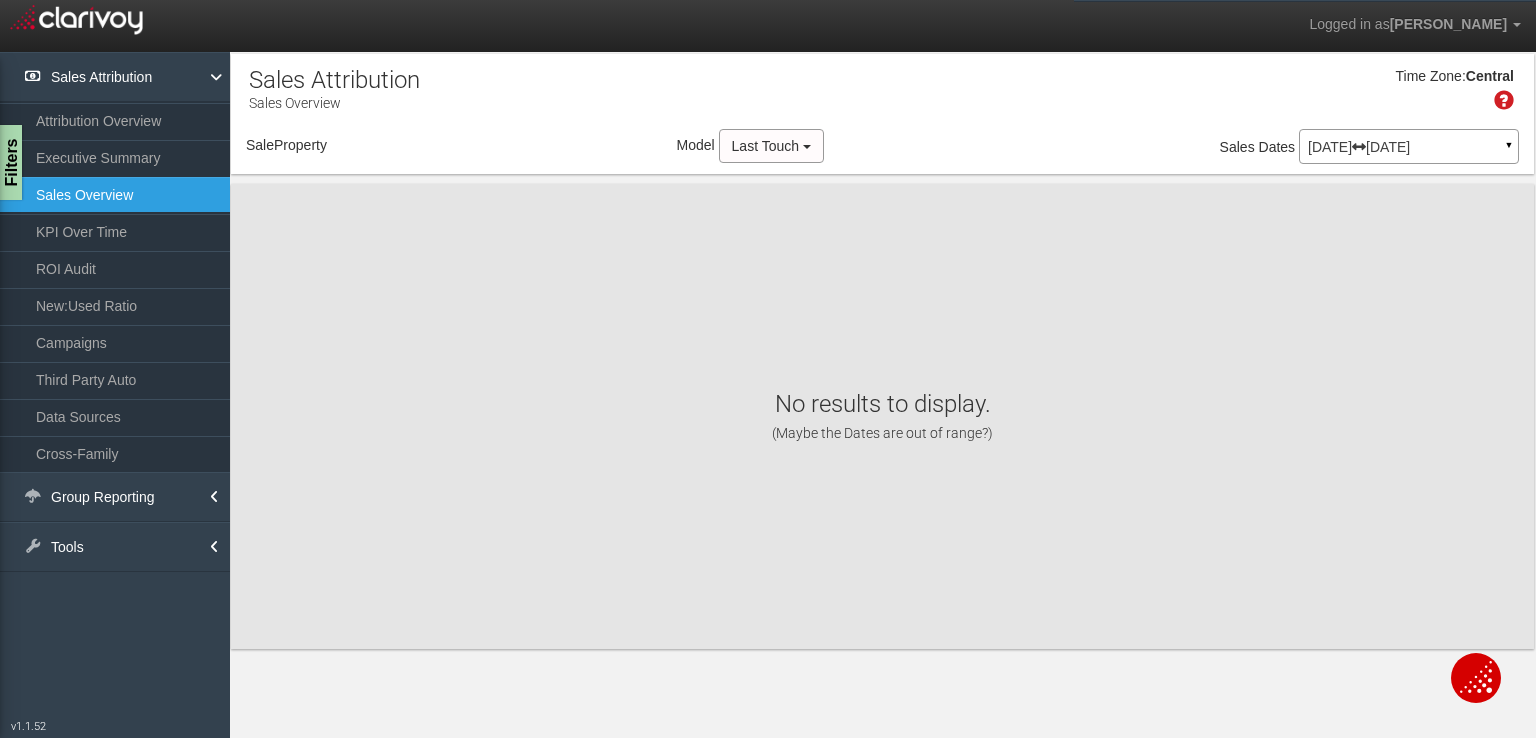 select on "object:577" 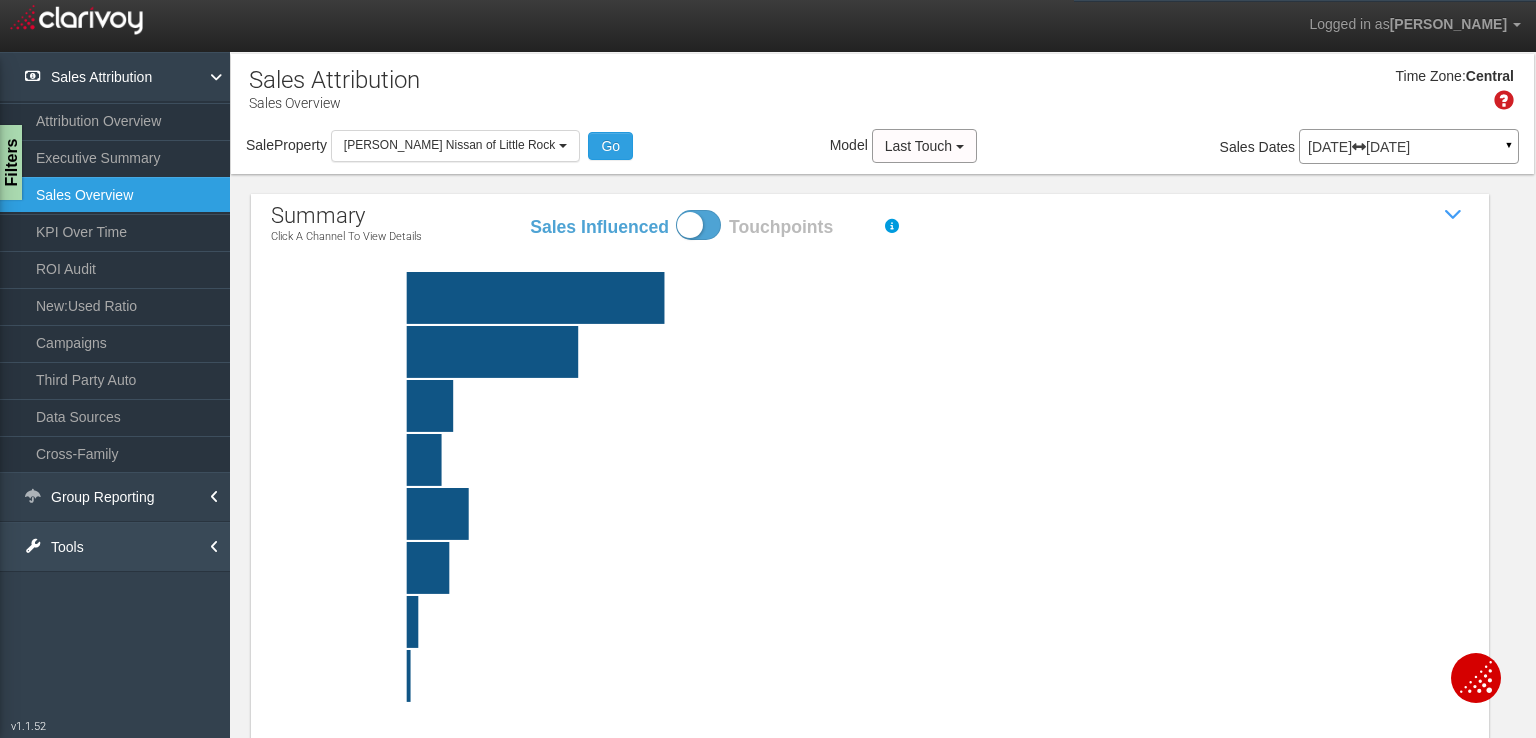 click on "Tools" at bounding box center (115, 547) 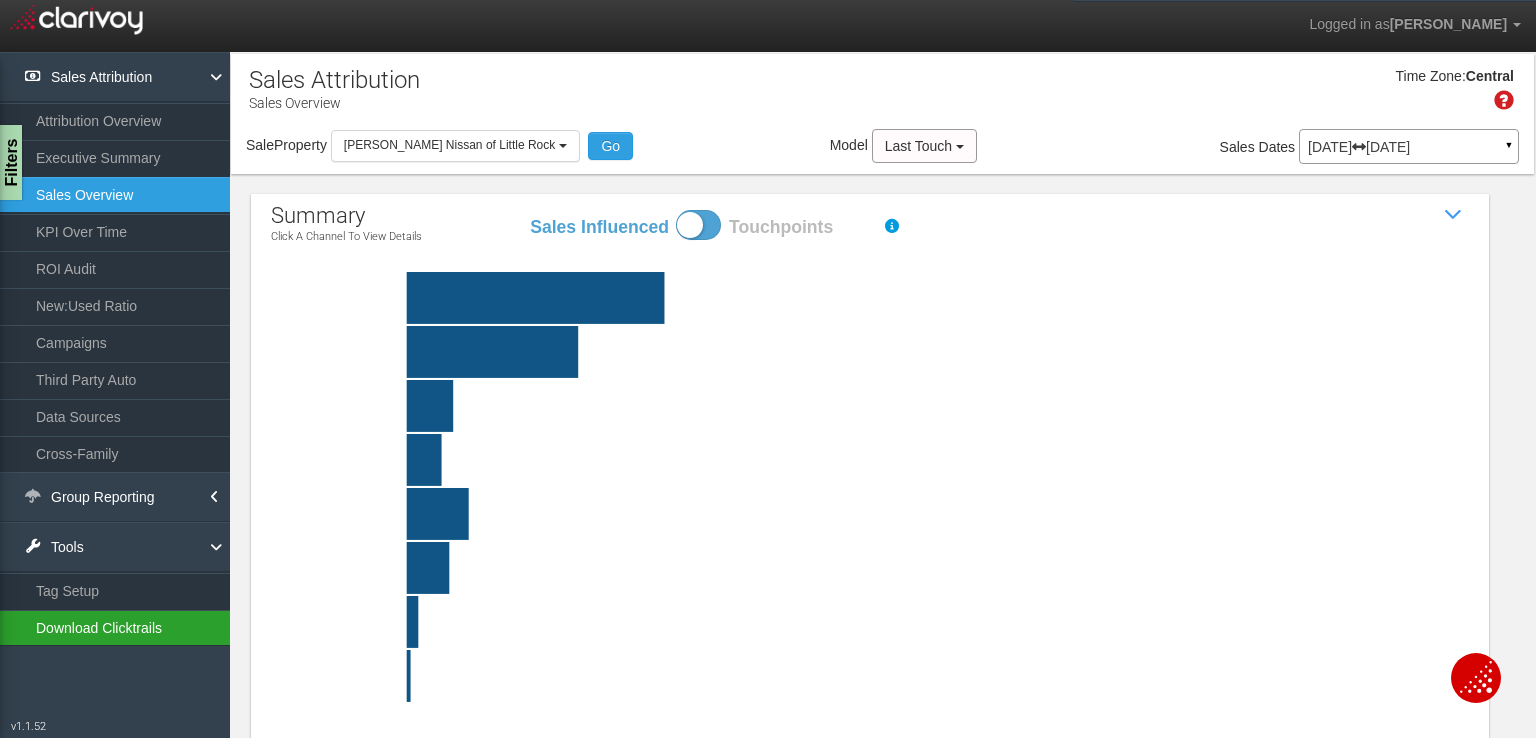 click on "Download Clicktrails" at bounding box center [115, 628] 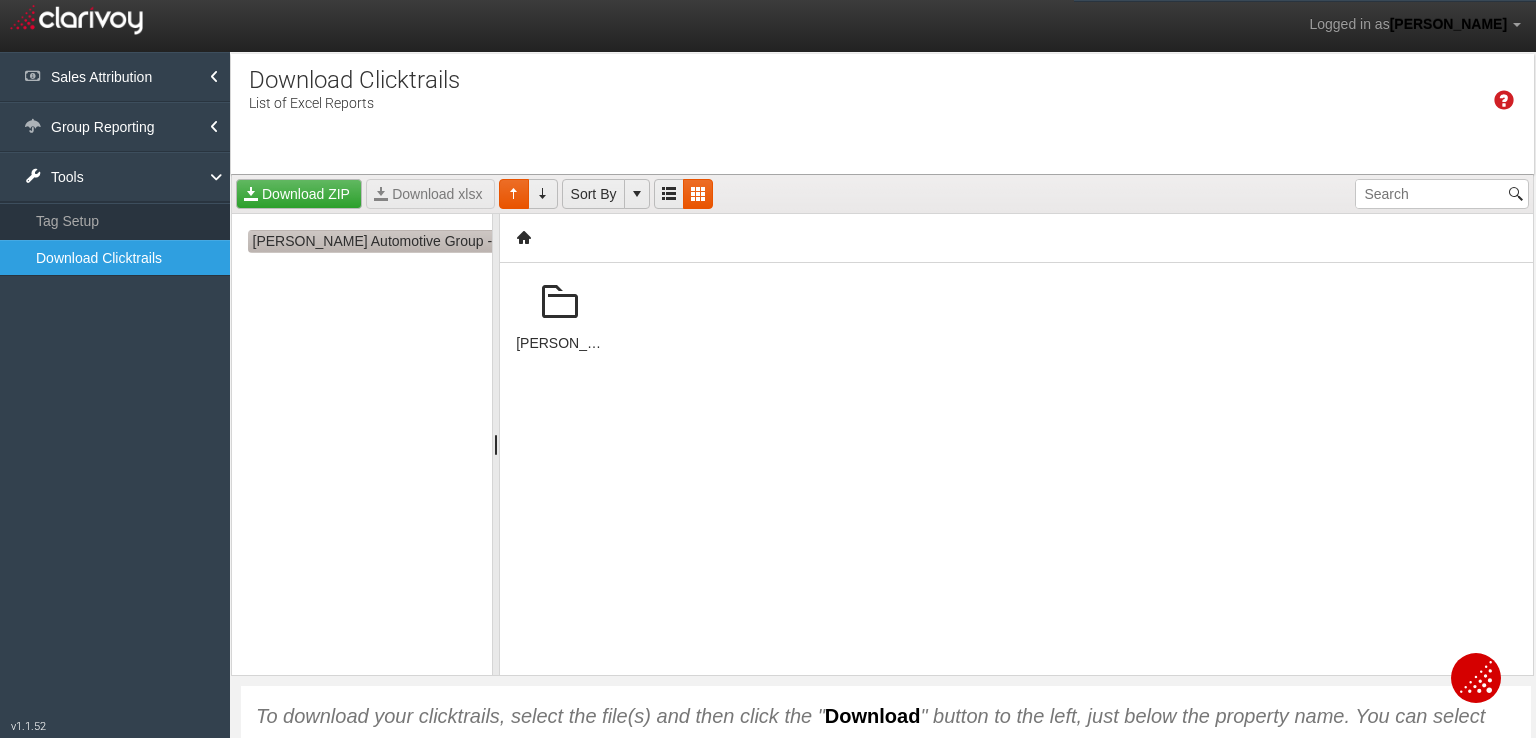 click on "[PERSON_NAME] Automotive Group - mcclartyautomotivegroup" at bounding box center (453, 241) 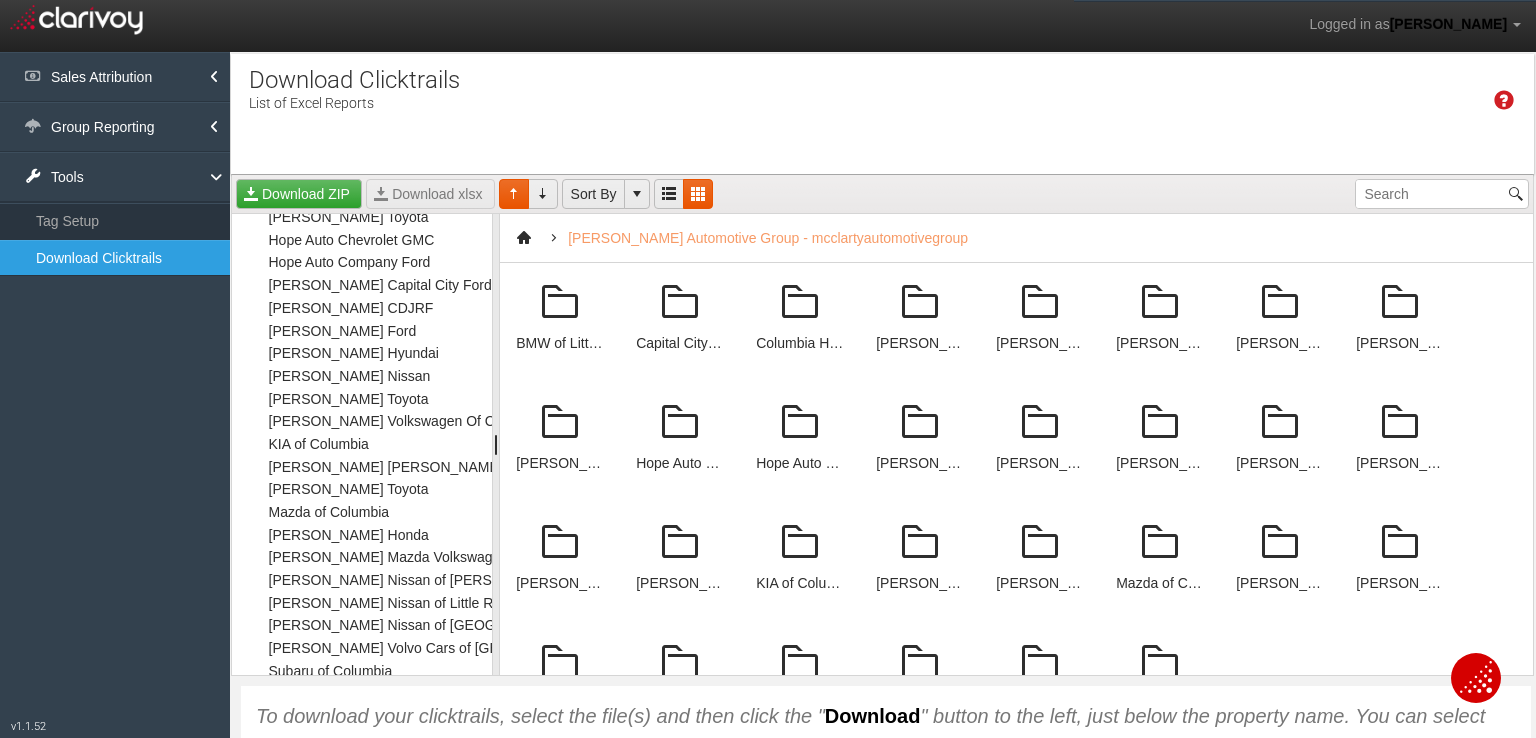 scroll, scrollTop: 277, scrollLeft: 0, axis: vertical 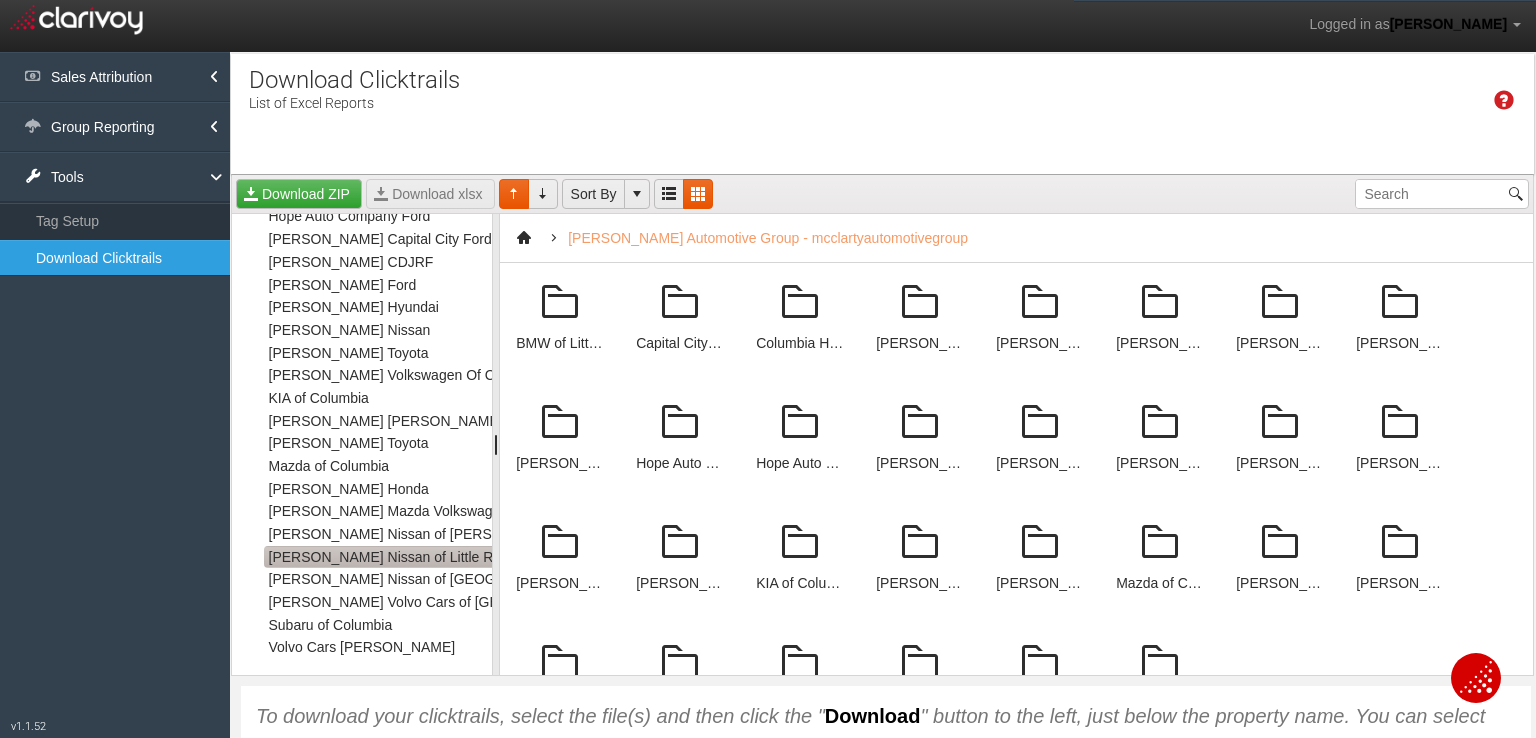 click on "[PERSON_NAME] Nissan of Little Rock" at bounding box center (392, 557) 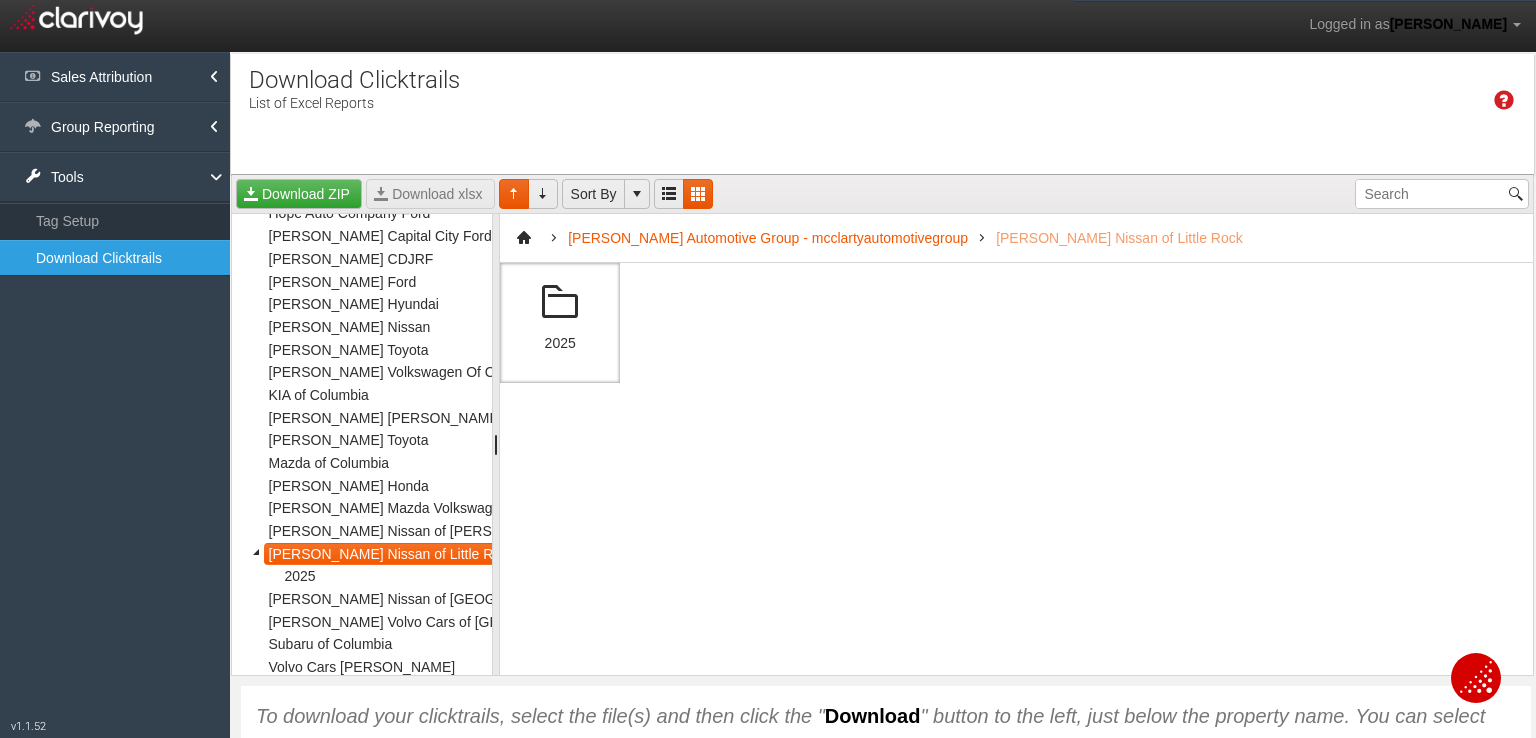 click at bounding box center (560, 303) 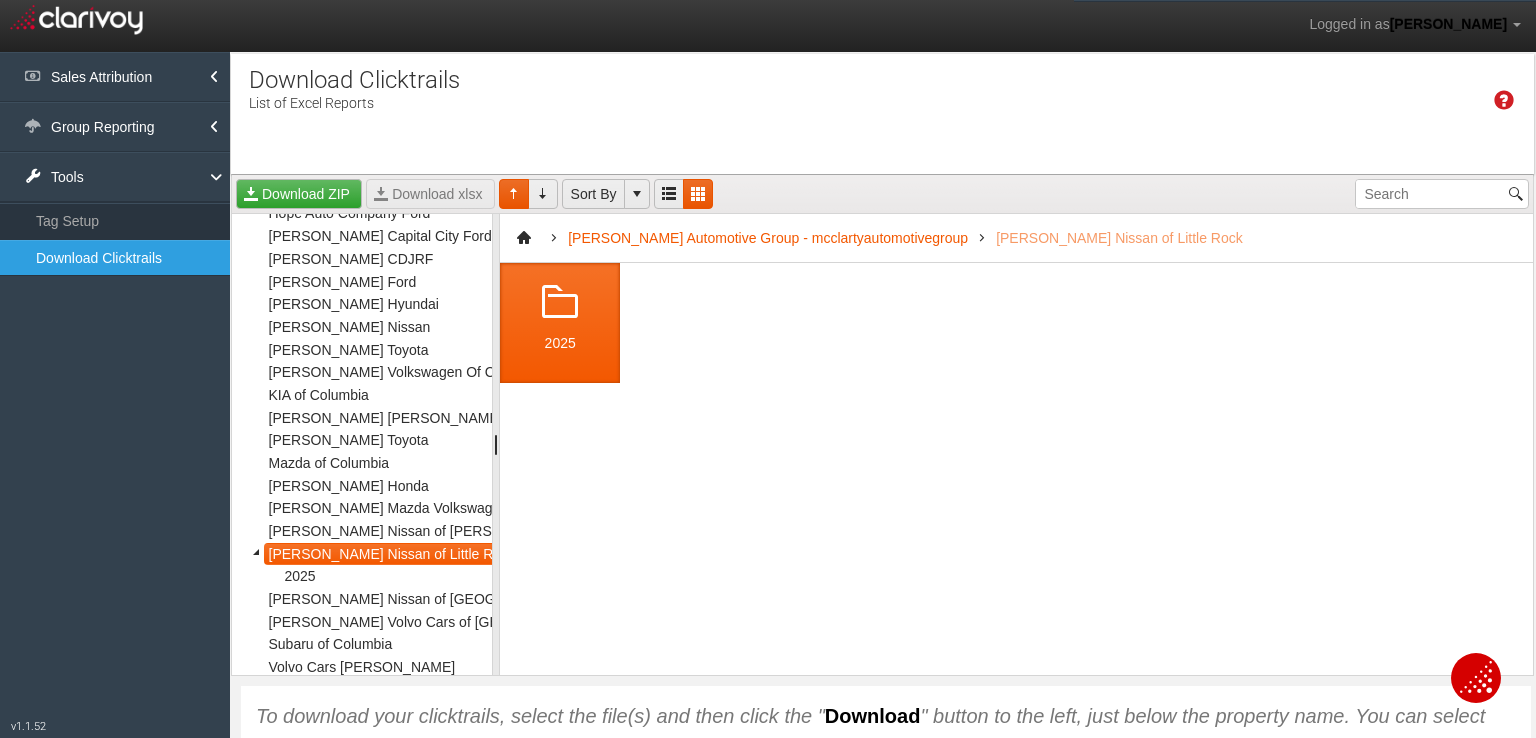 click at bounding box center [560, 303] 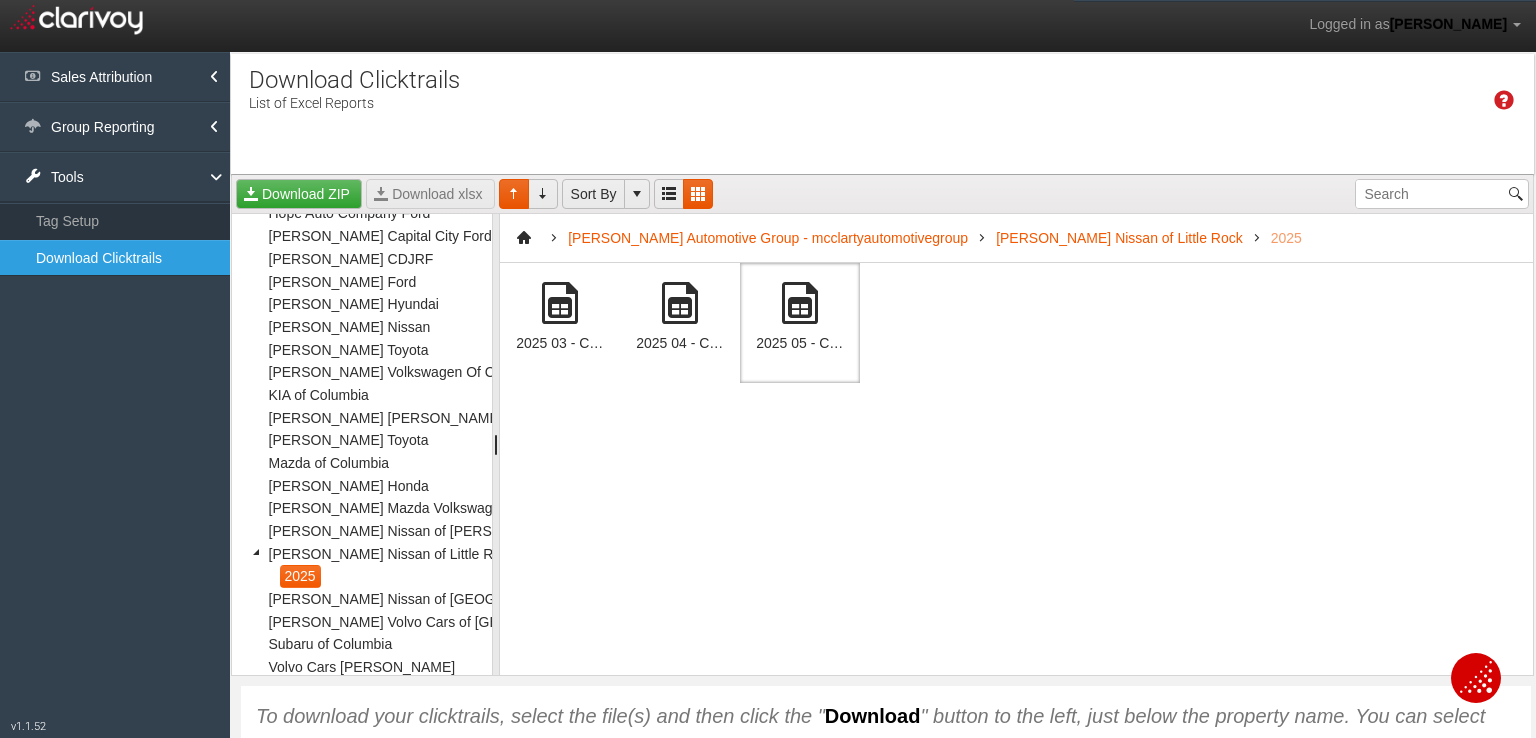 click at bounding box center (800, 303) 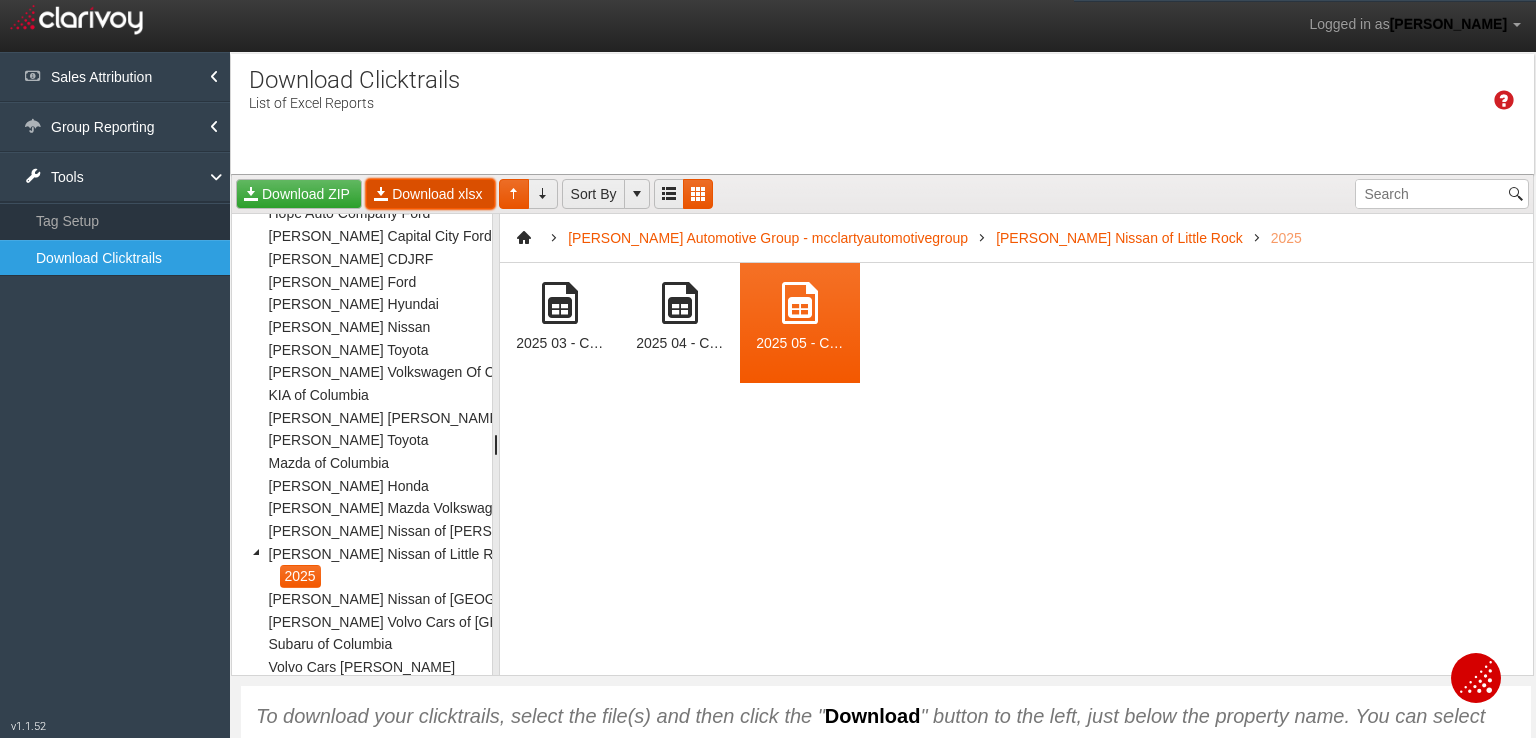 click on "Download xlsx" at bounding box center (430, 194) 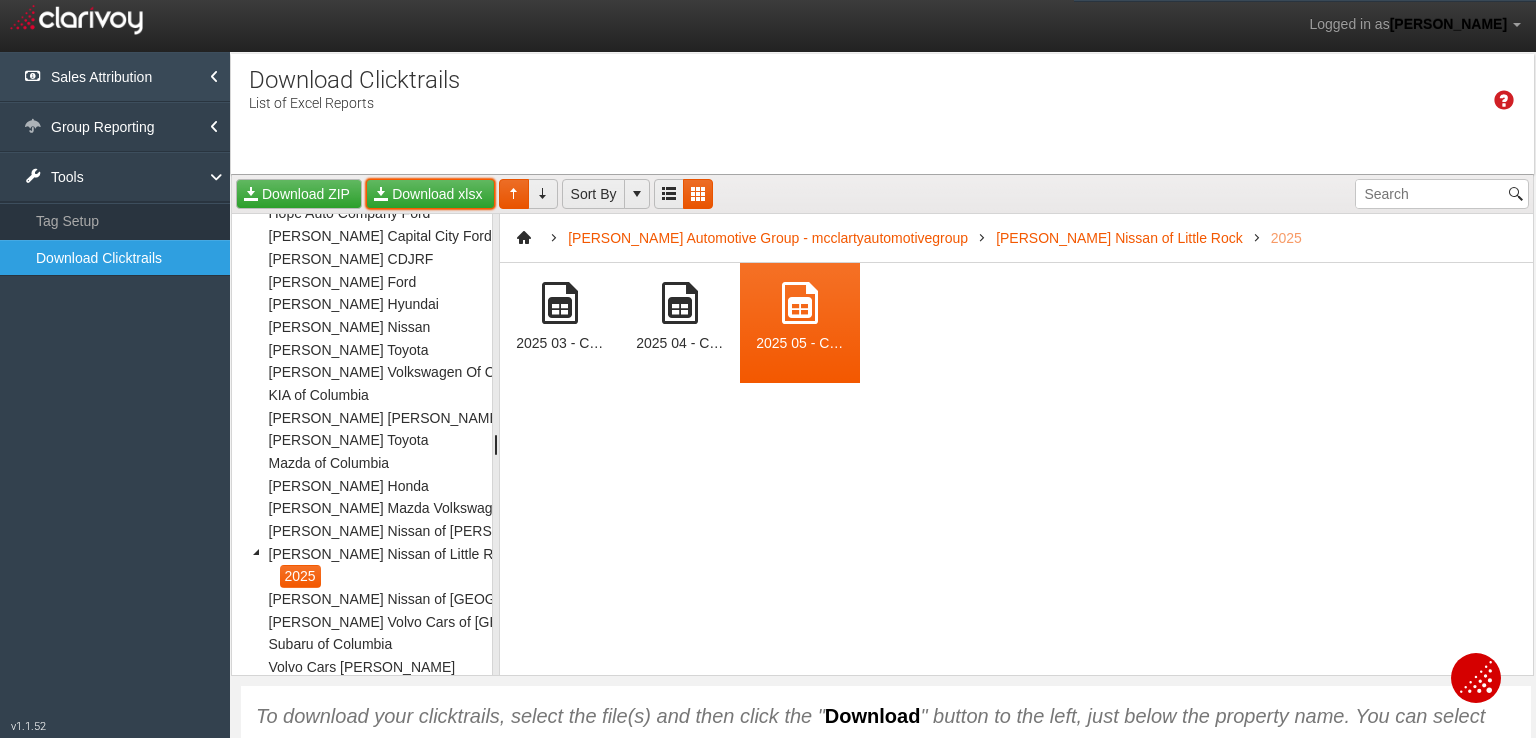 click on "Sales Attribution" at bounding box center [115, 77] 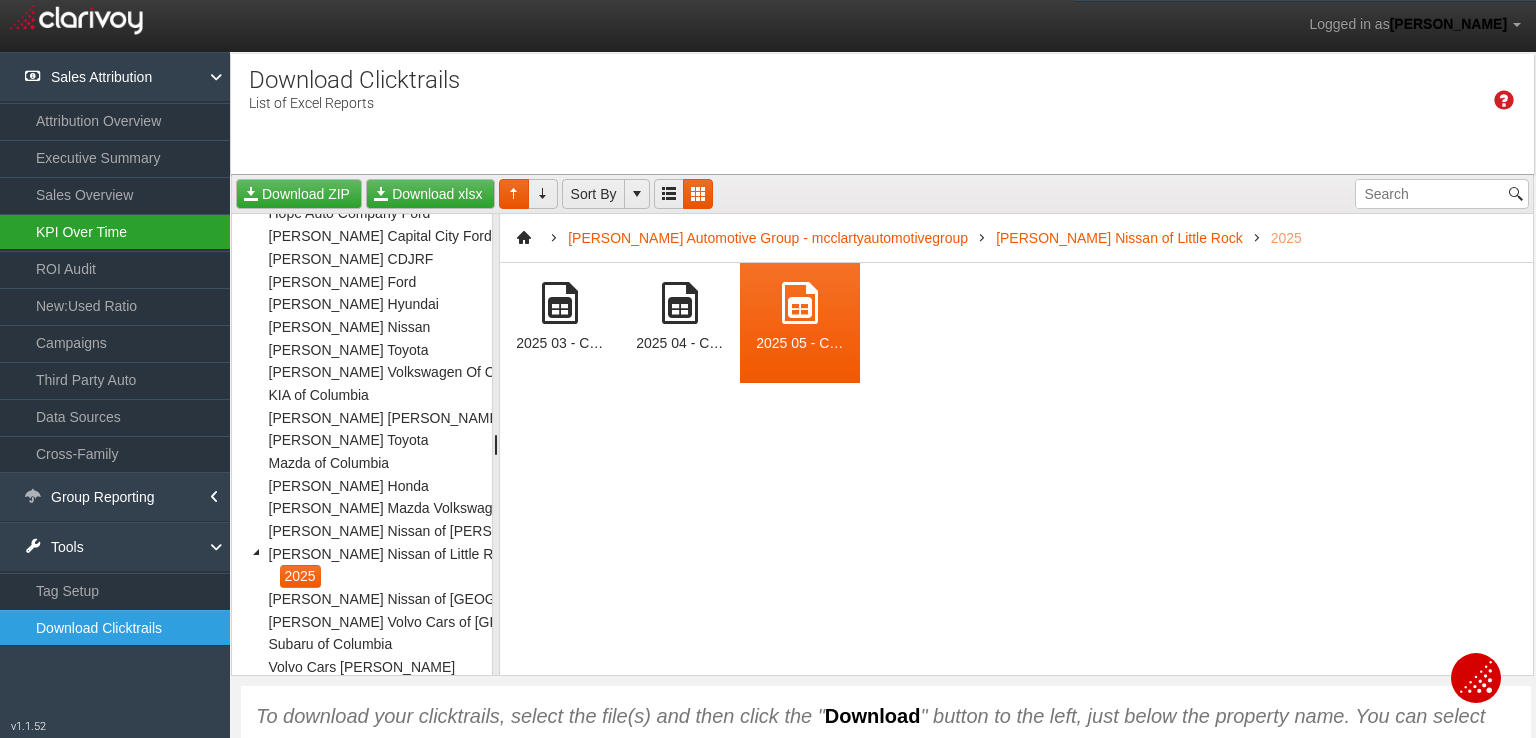 click on "KPI Over Time" at bounding box center [115, 232] 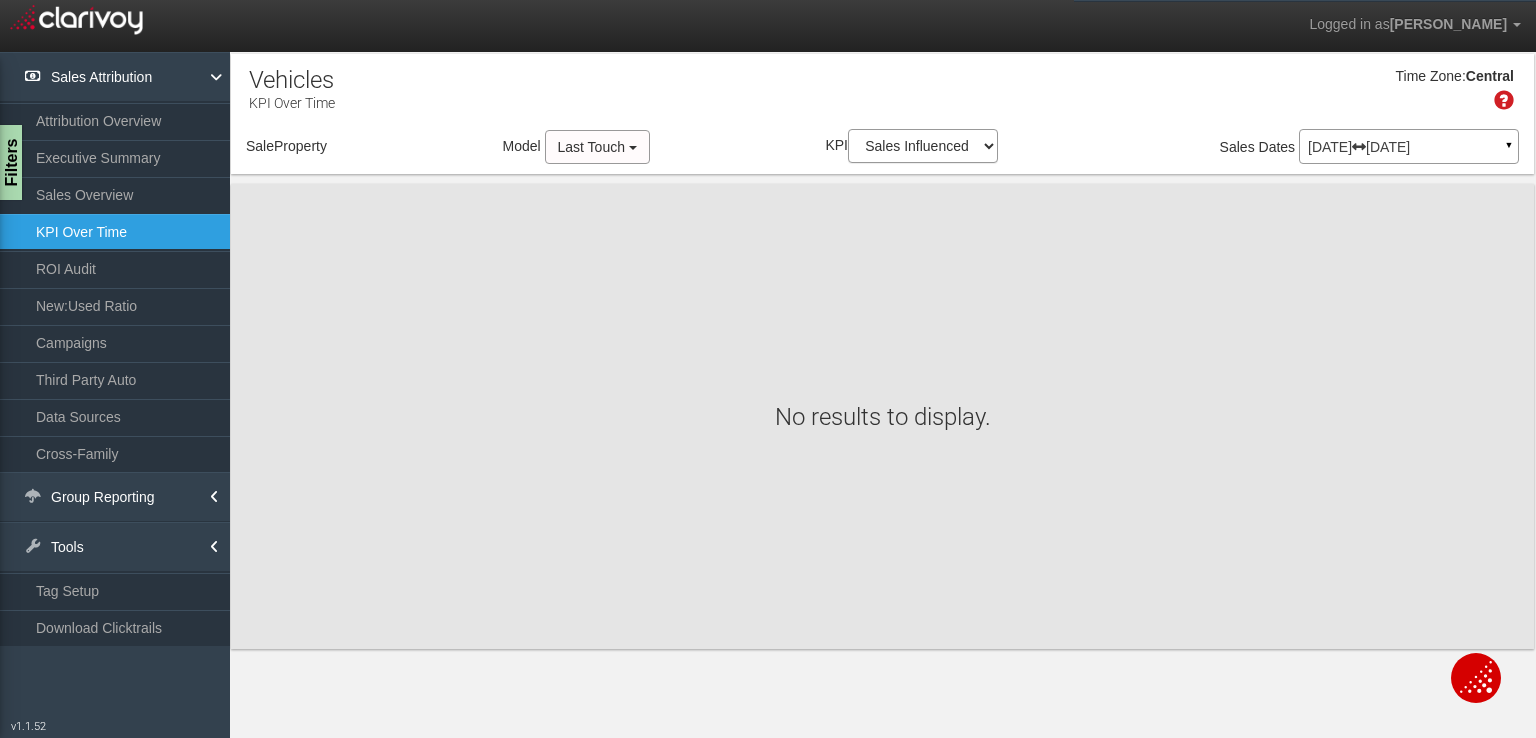 select on "object:687" 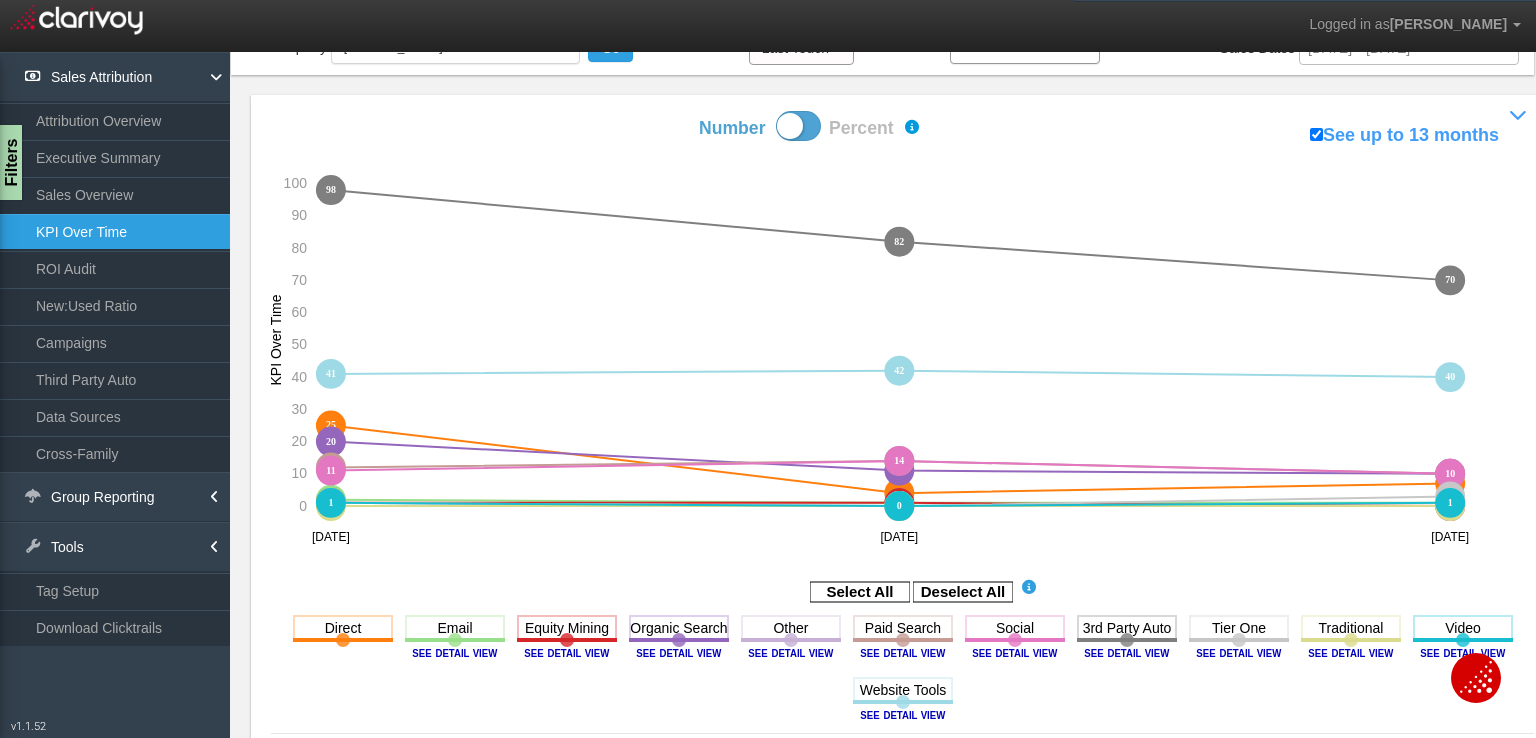 scroll, scrollTop: 100, scrollLeft: 0, axis: vertical 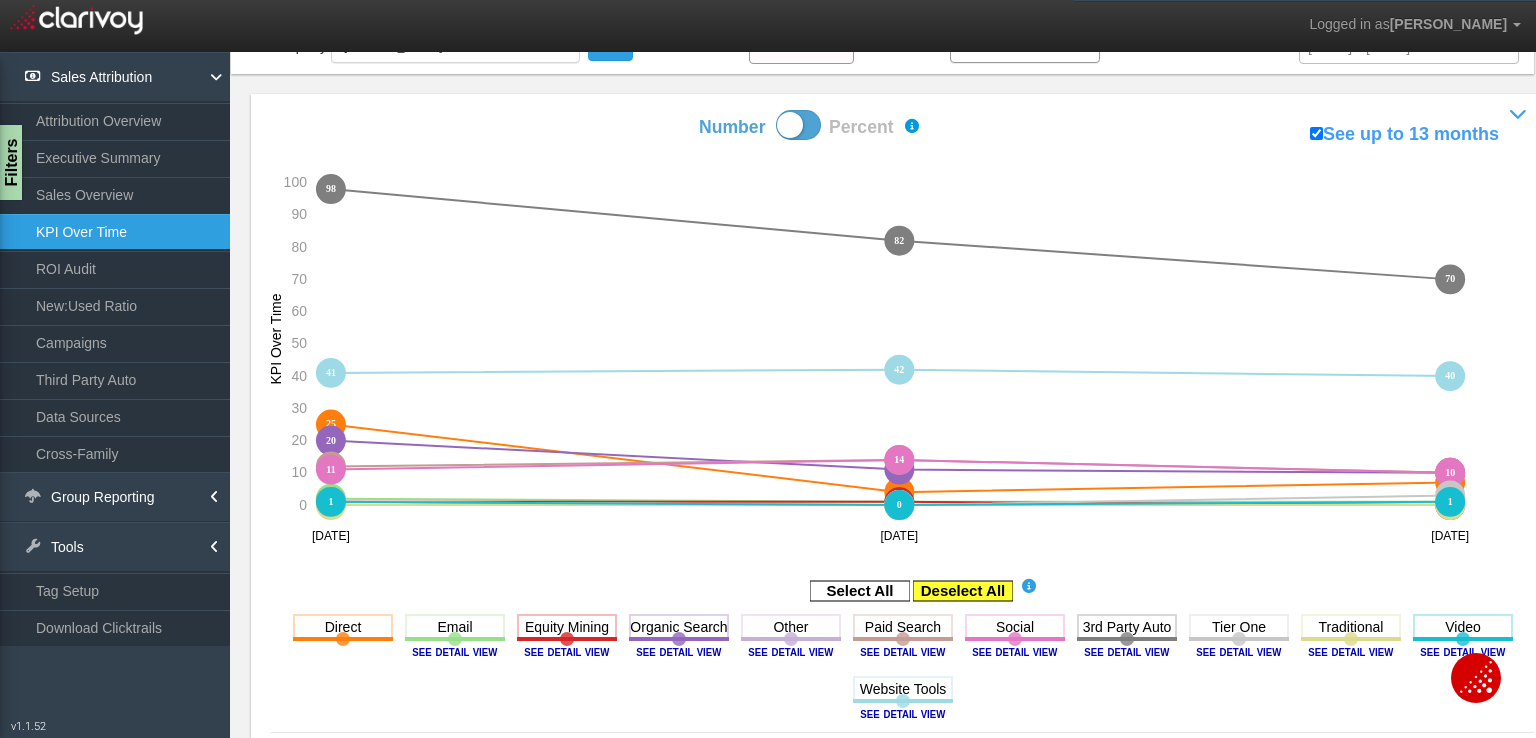 click 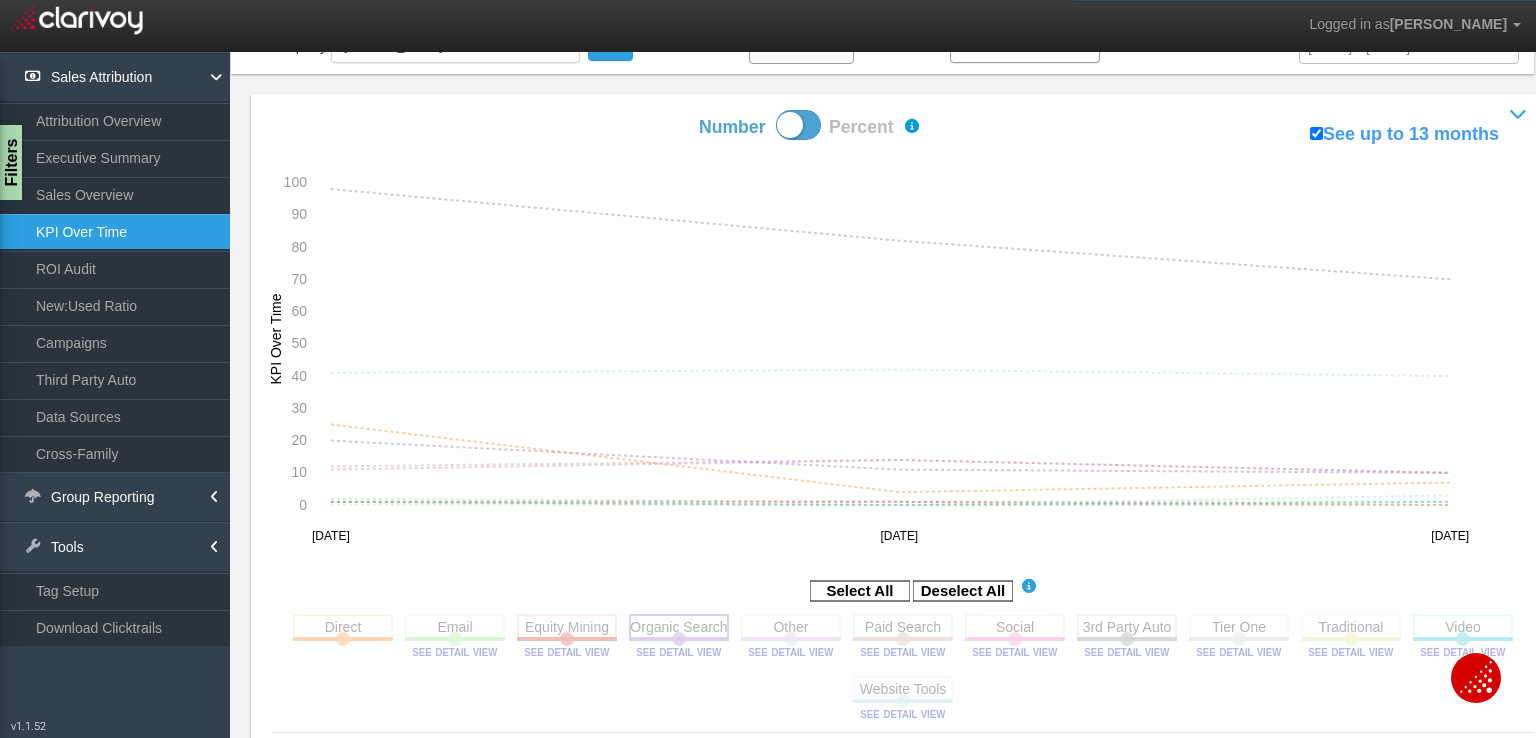 click 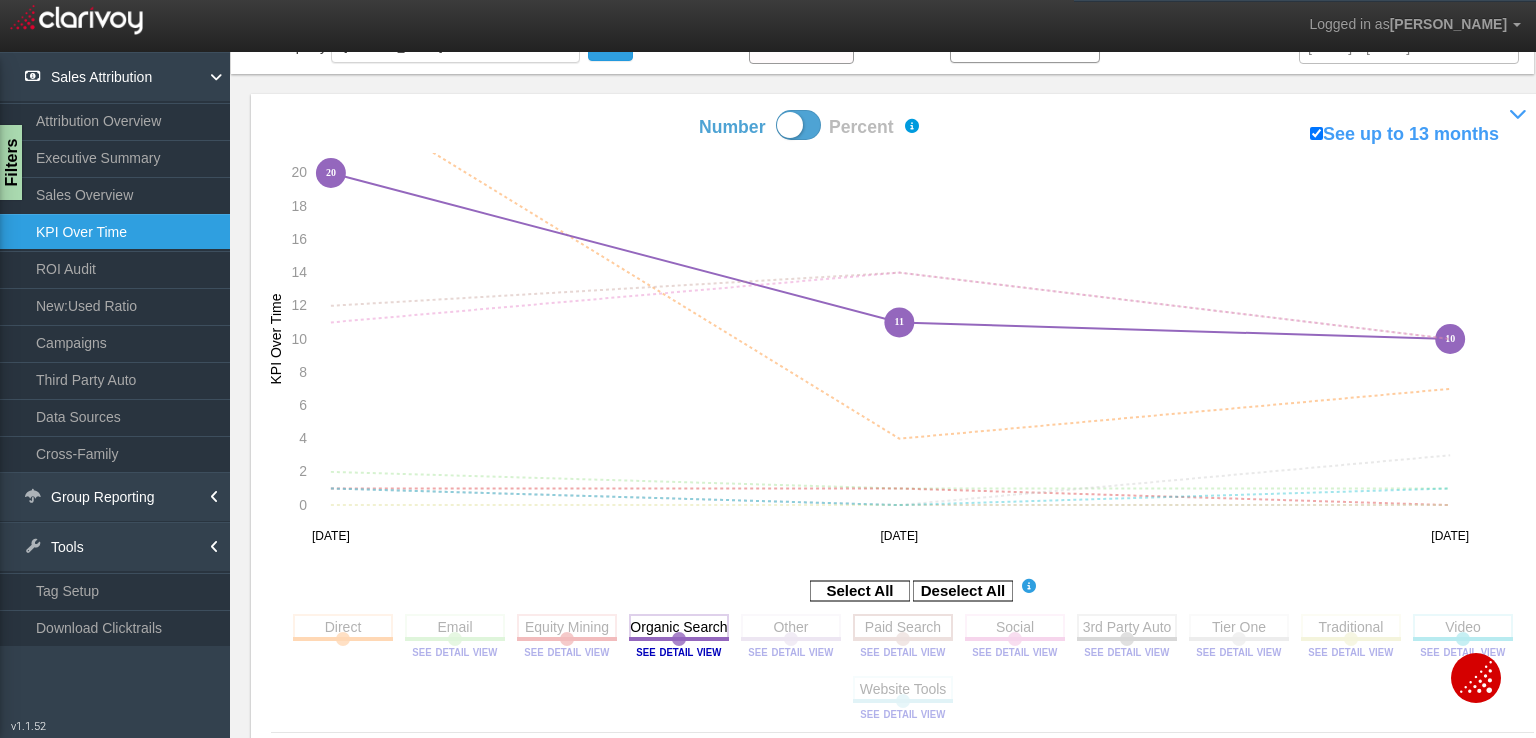 click 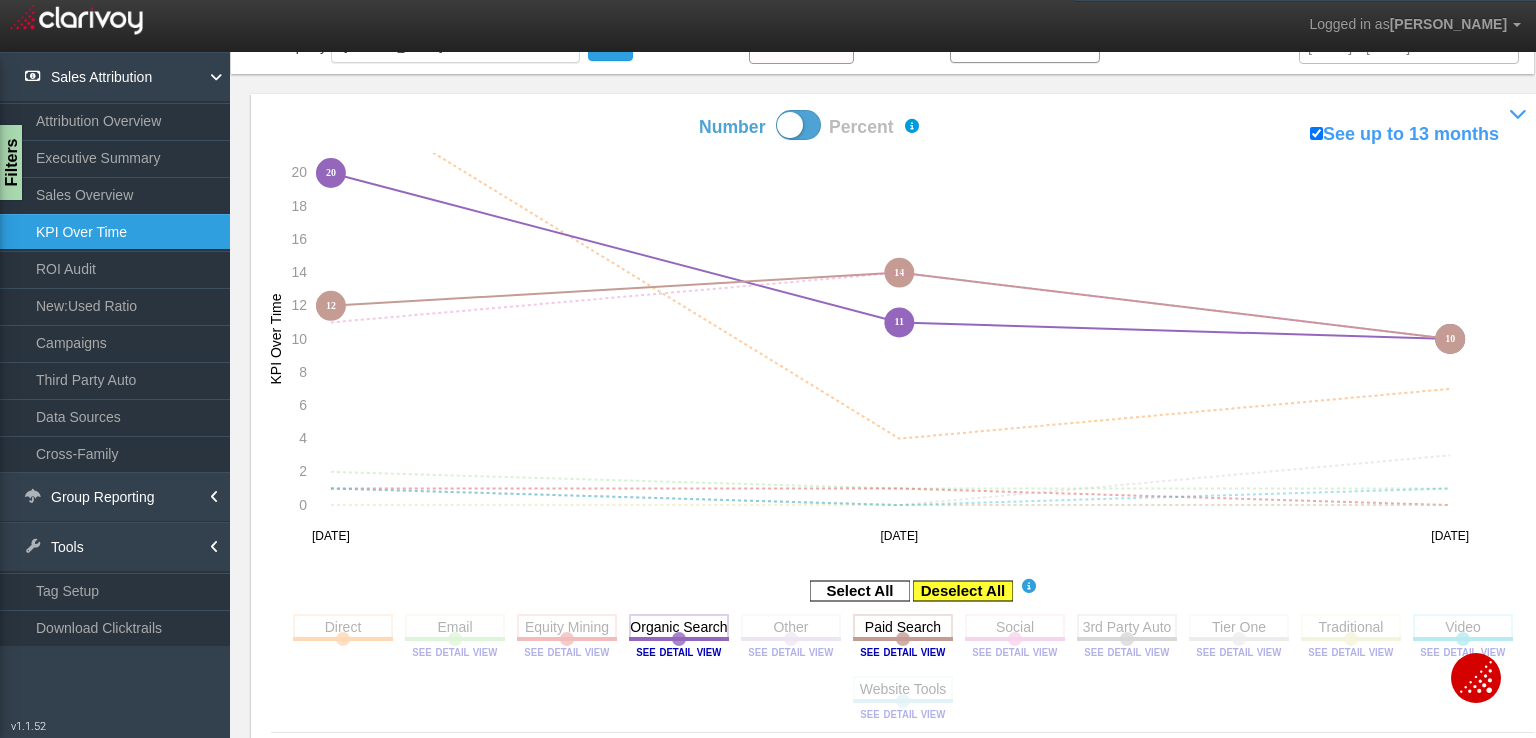 click 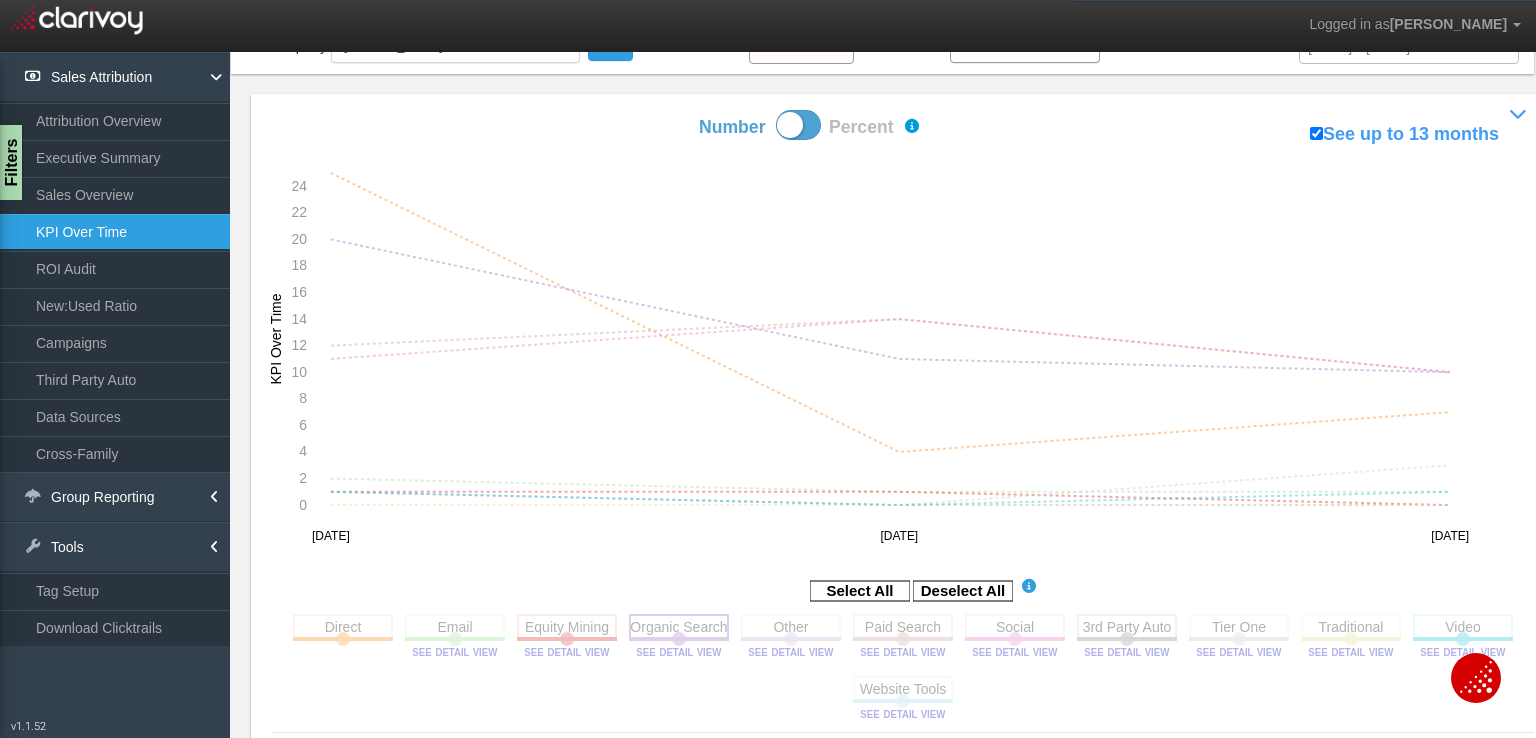 click 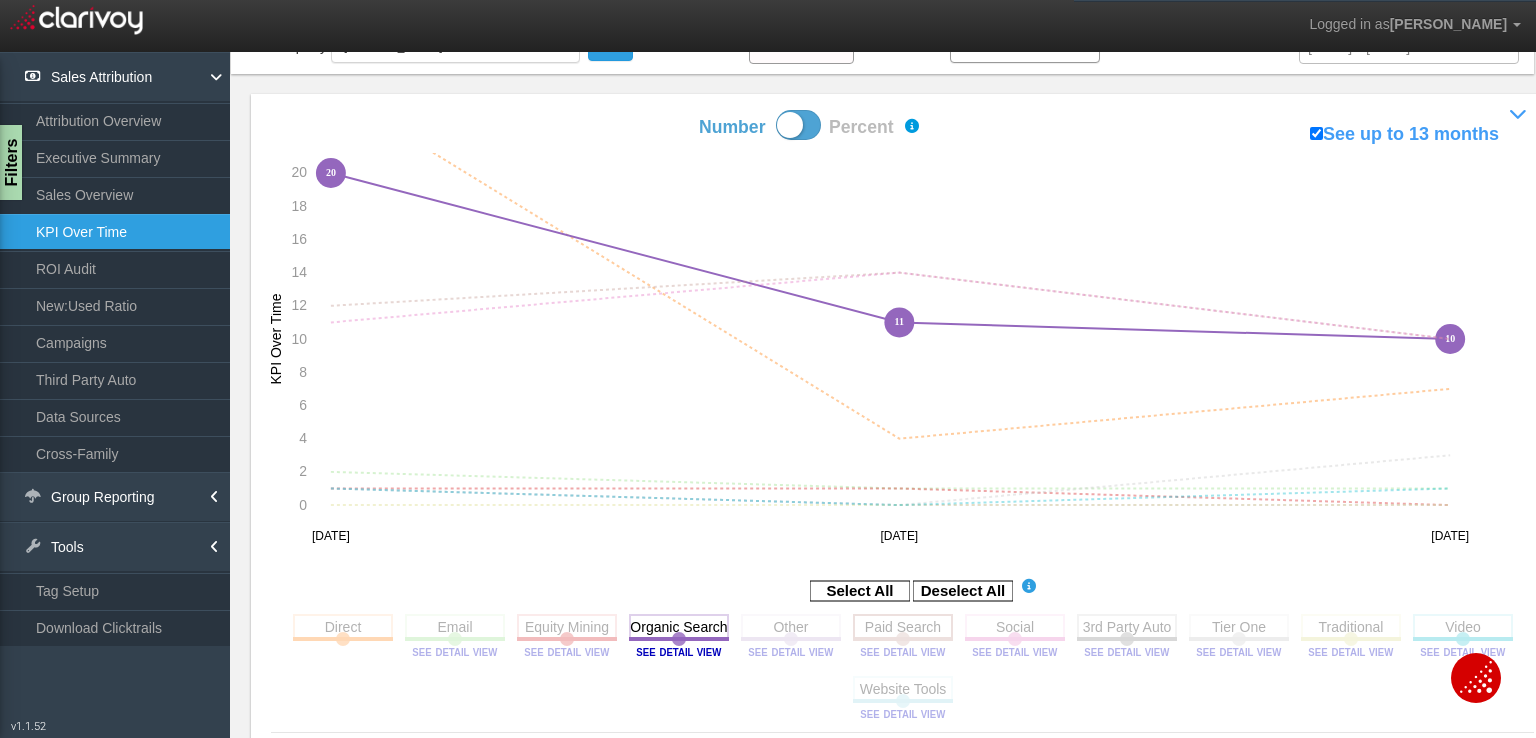 click 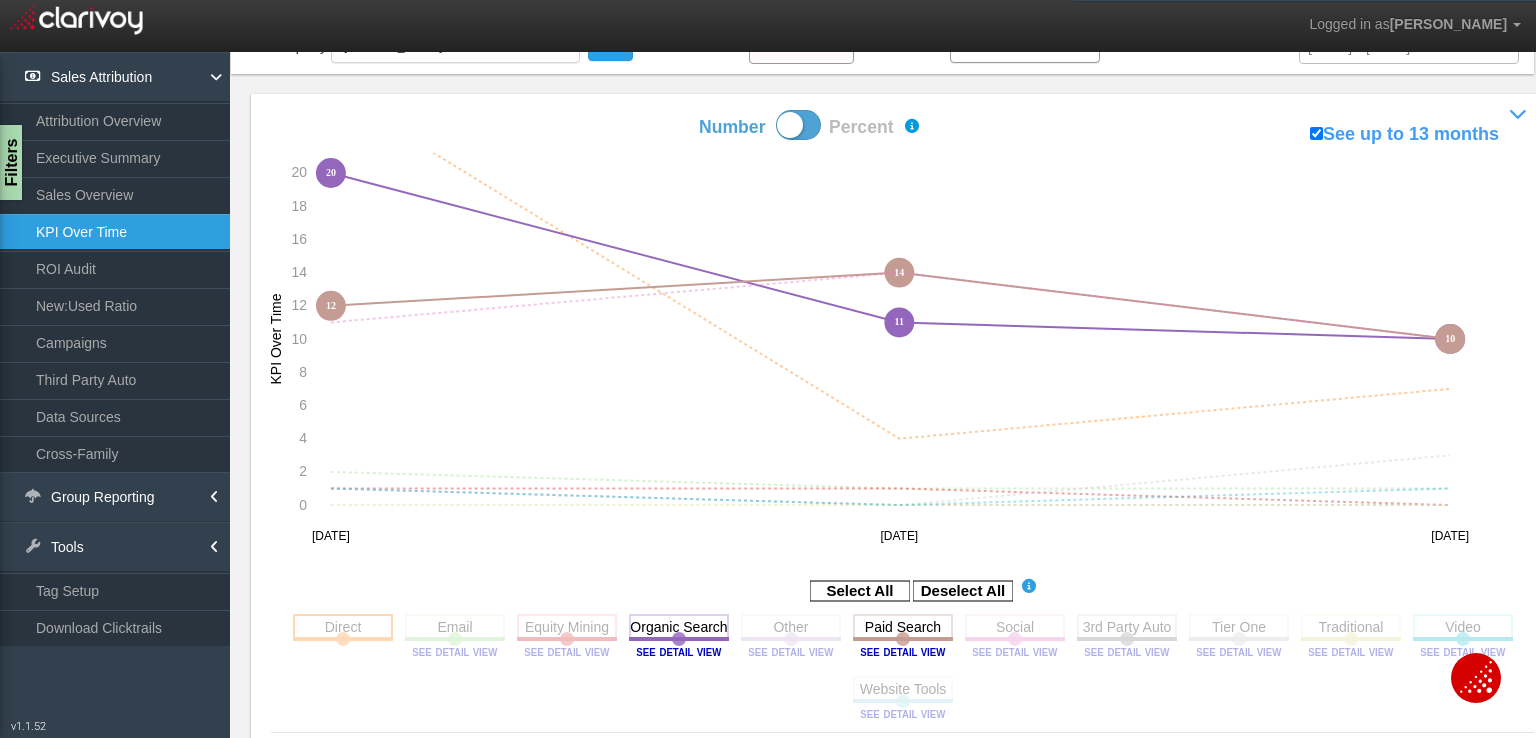 click 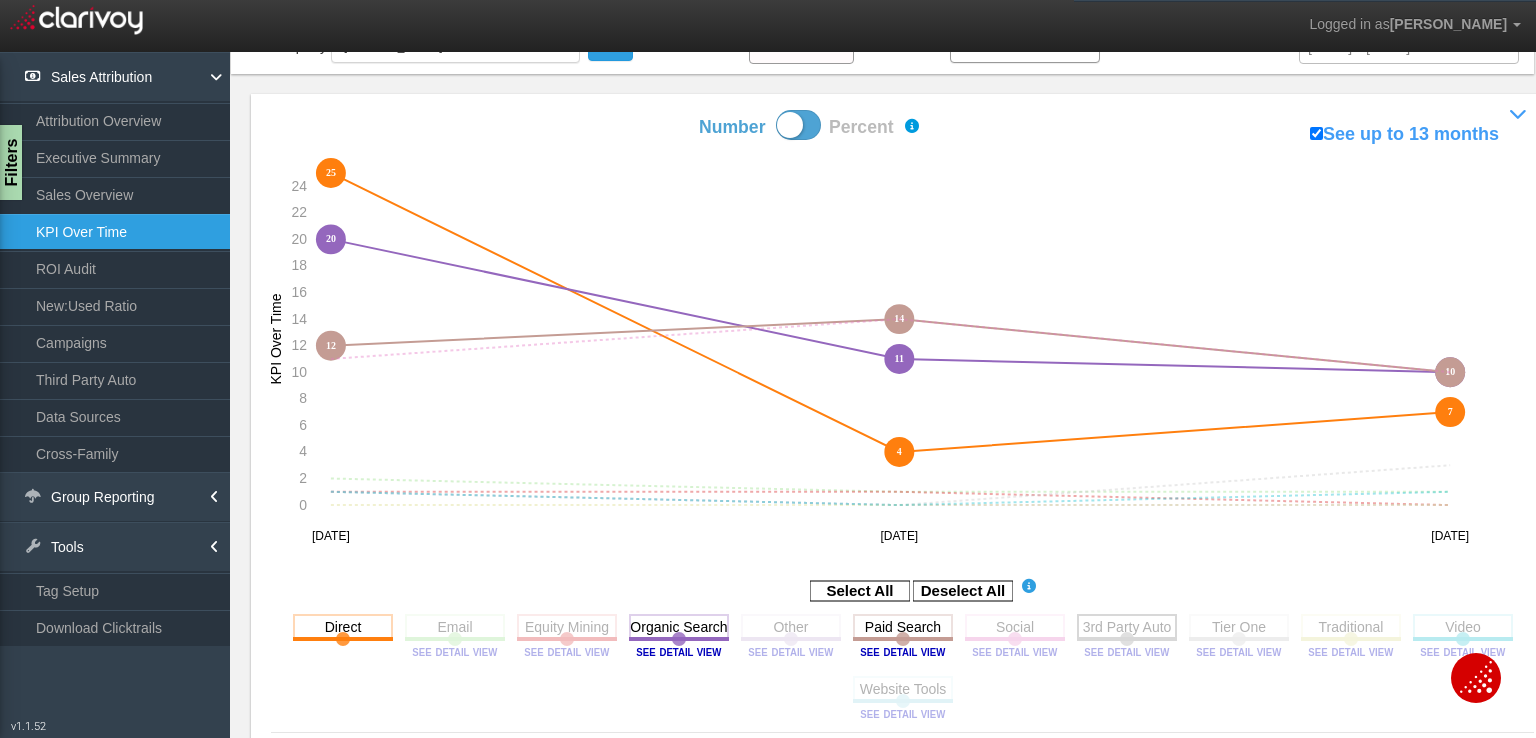 click 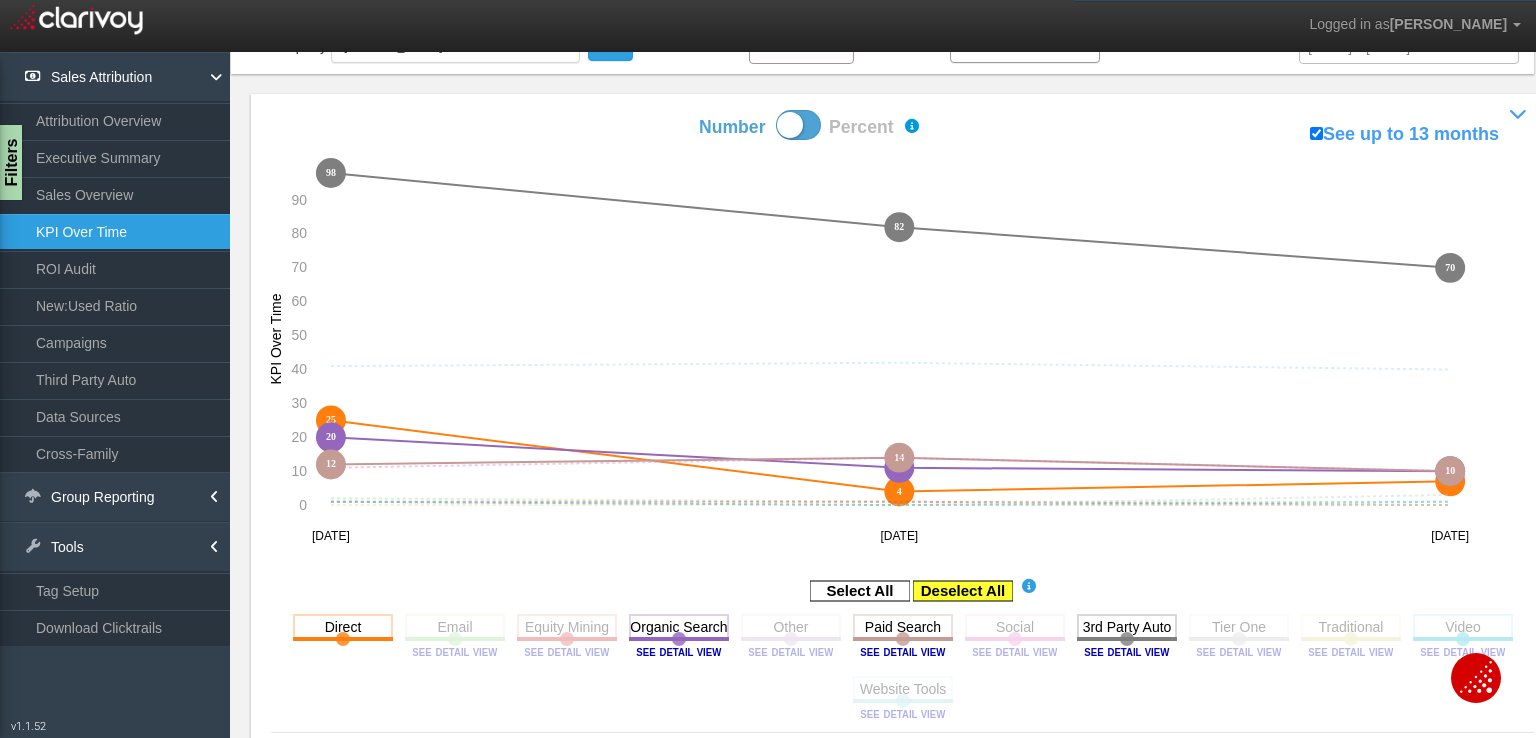 click 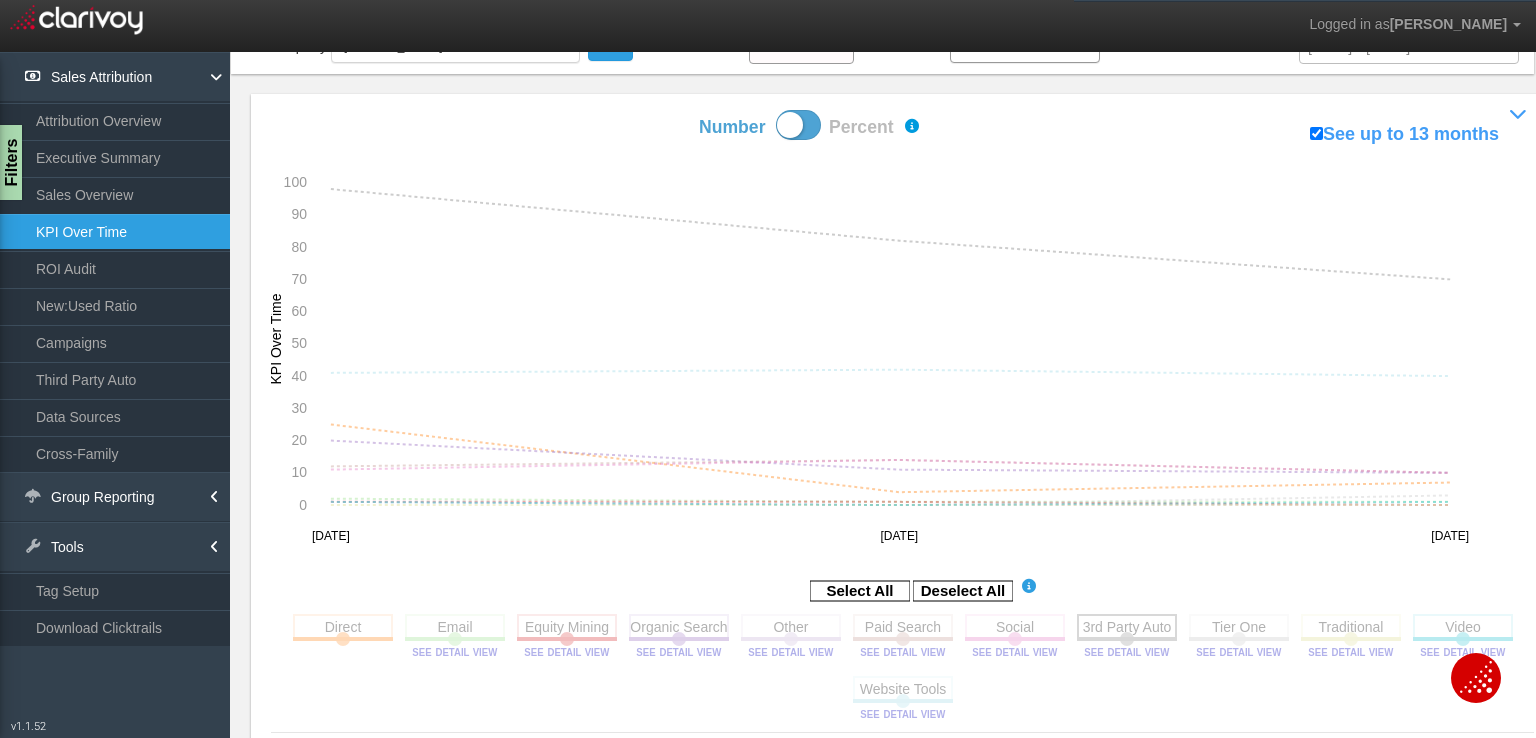 click 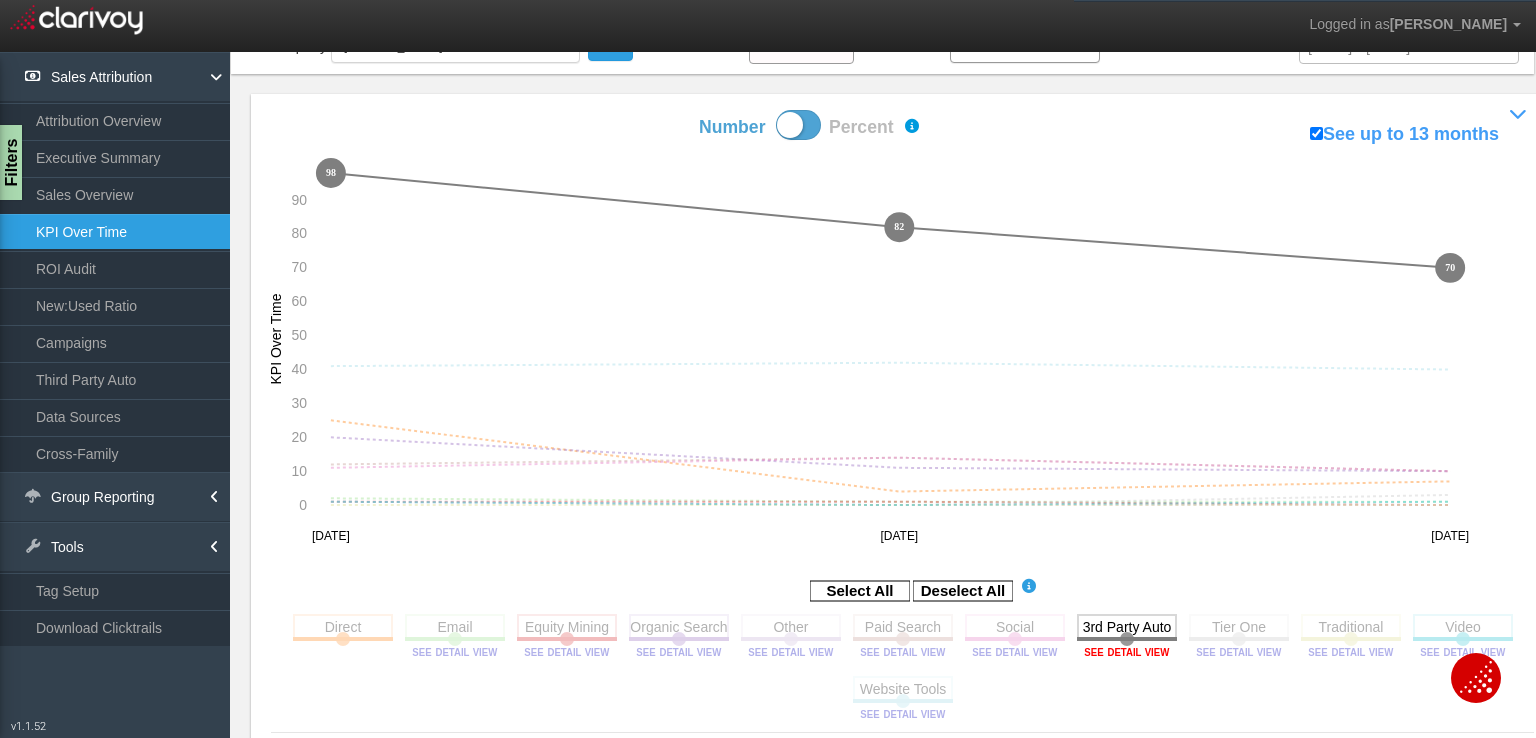 click 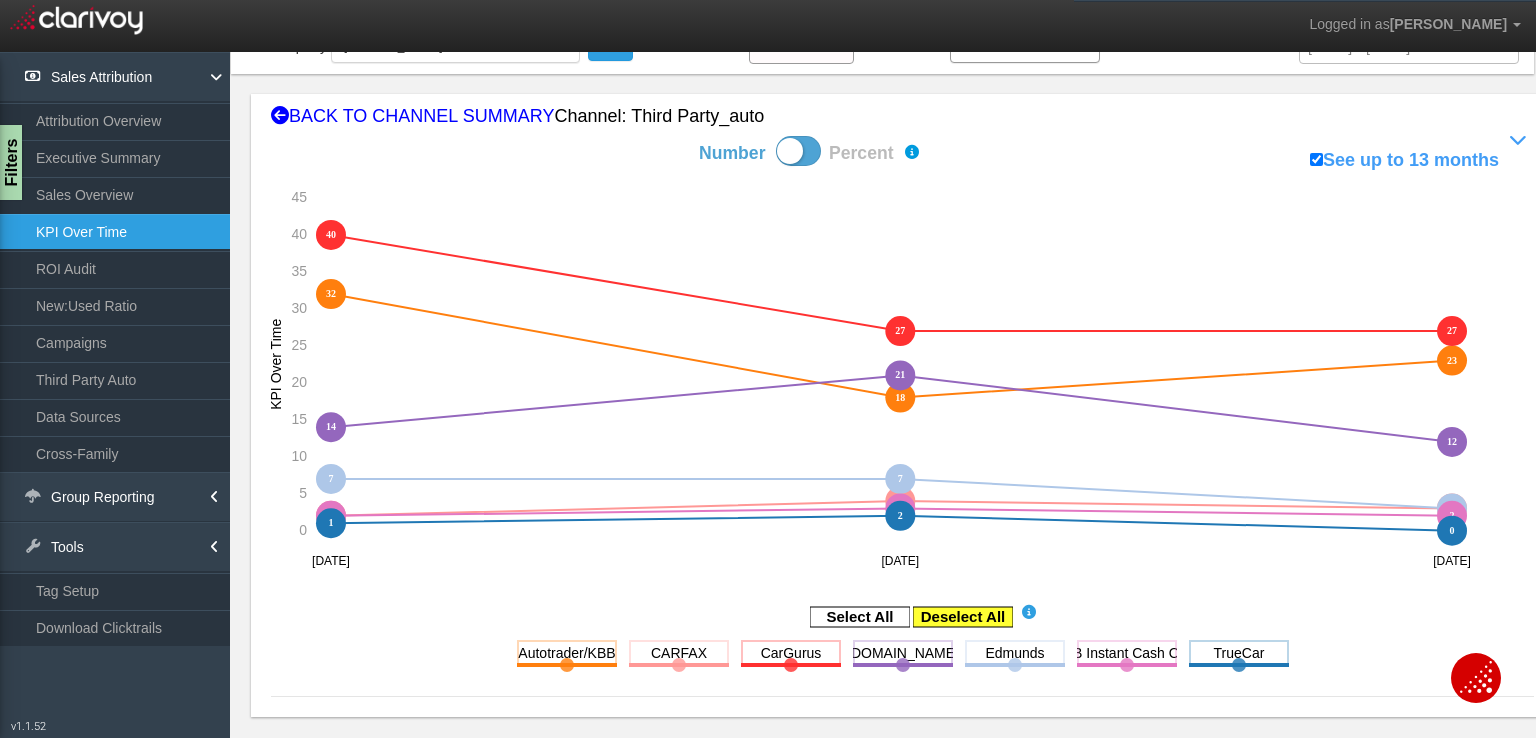 click 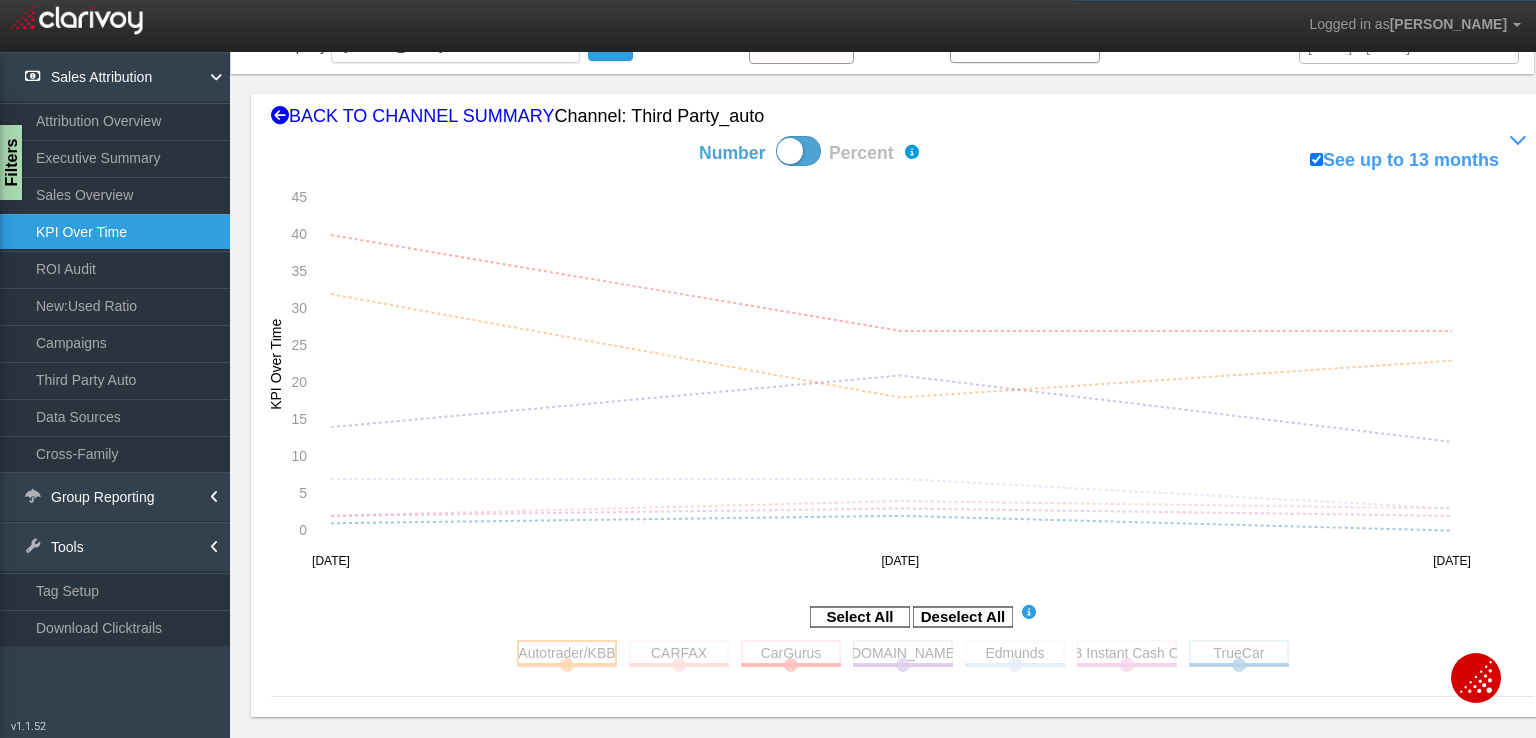 click 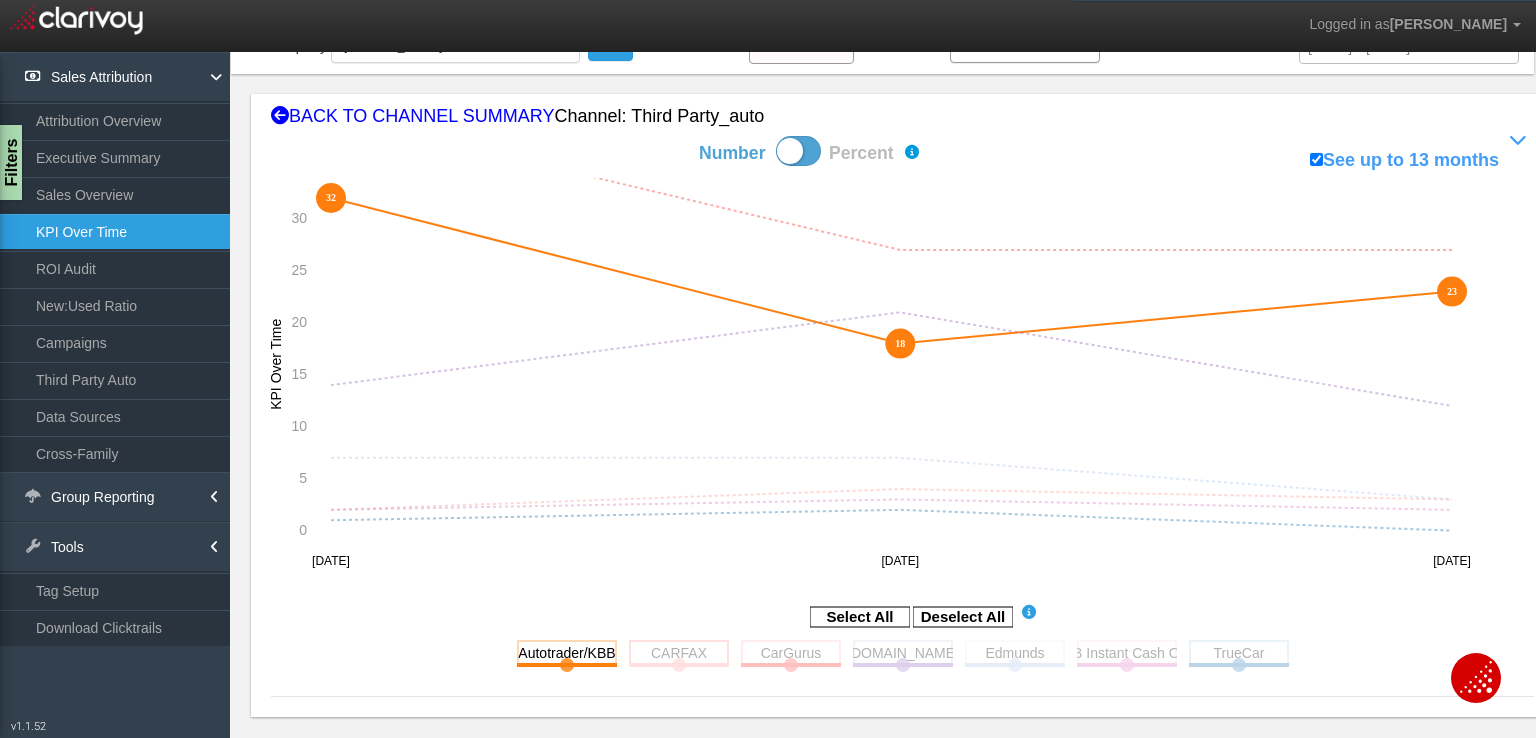 click 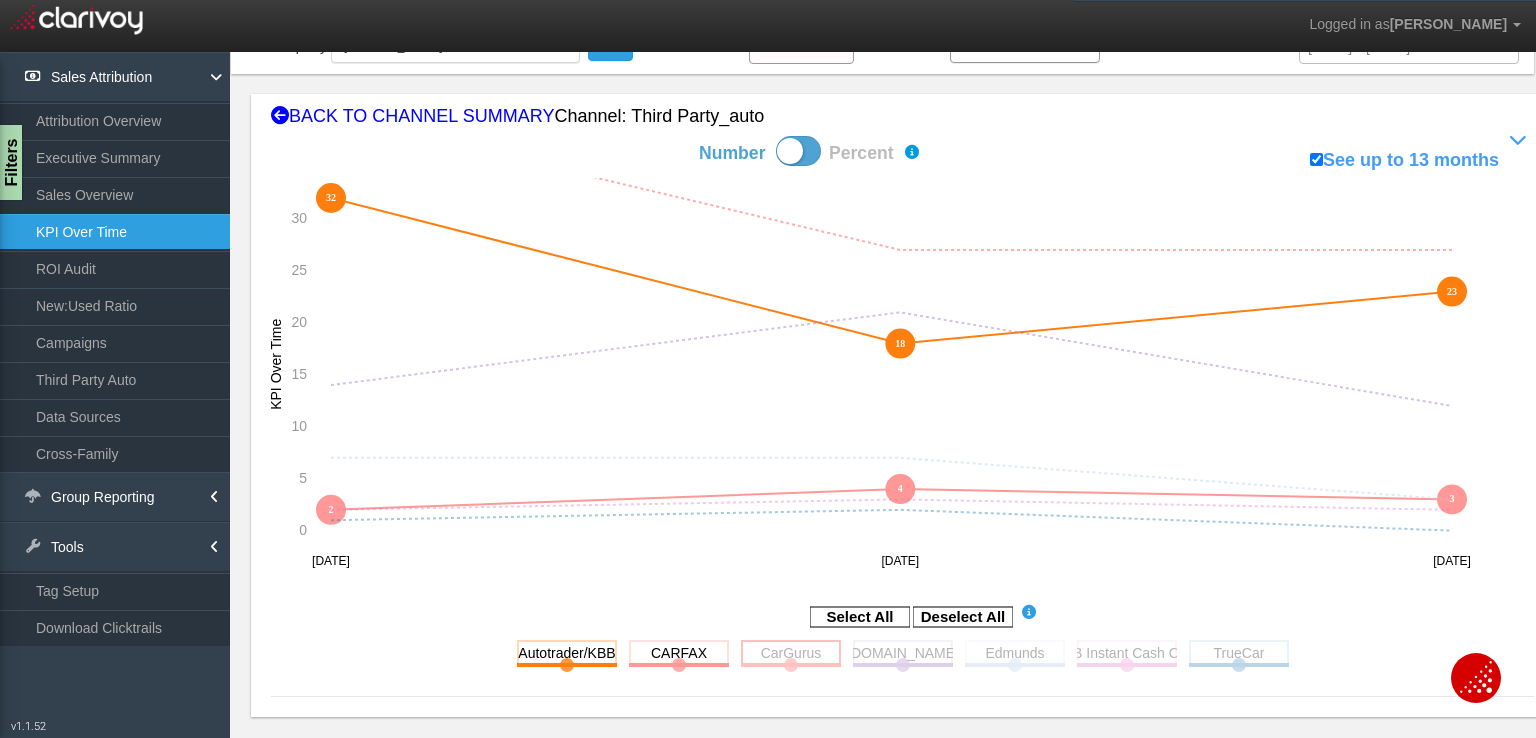click 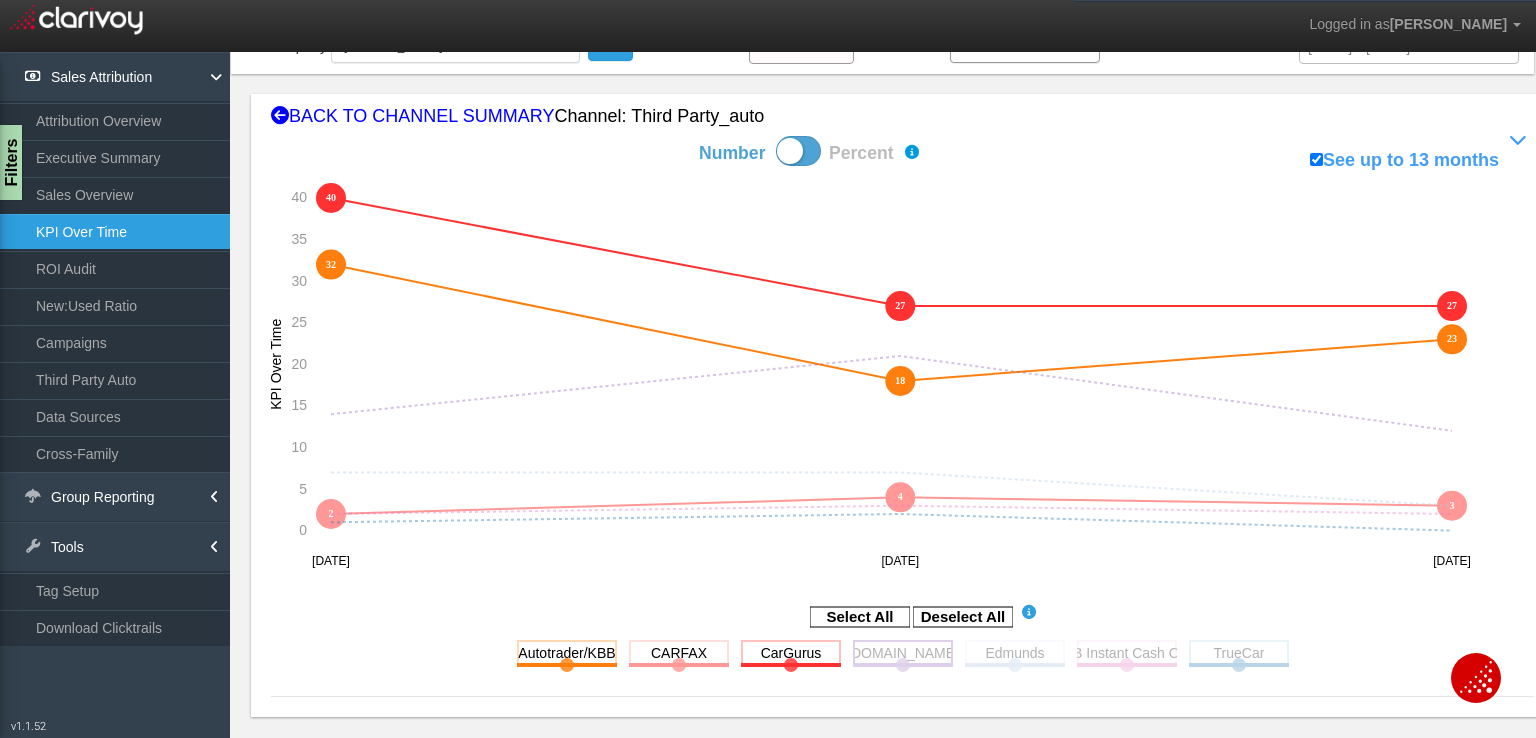click 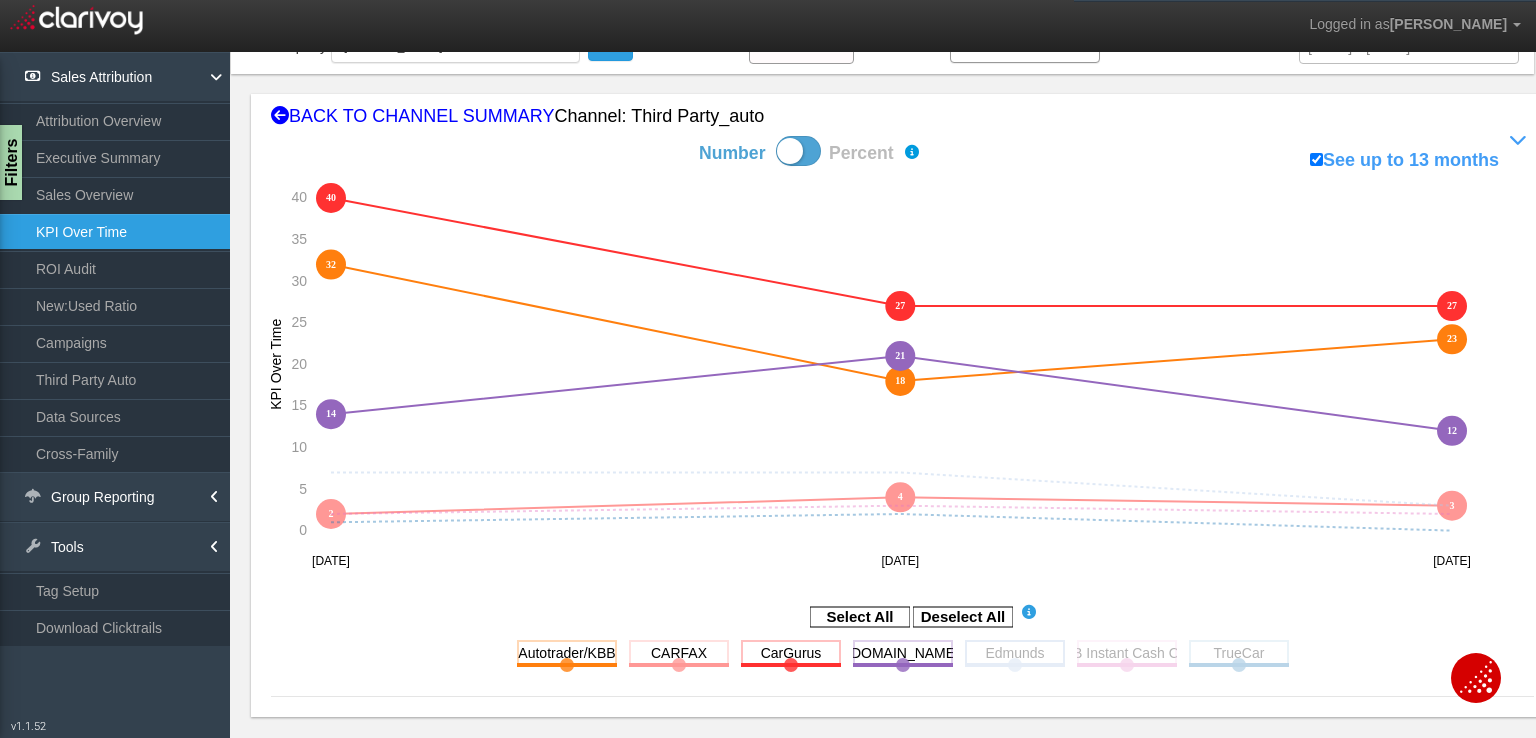 click 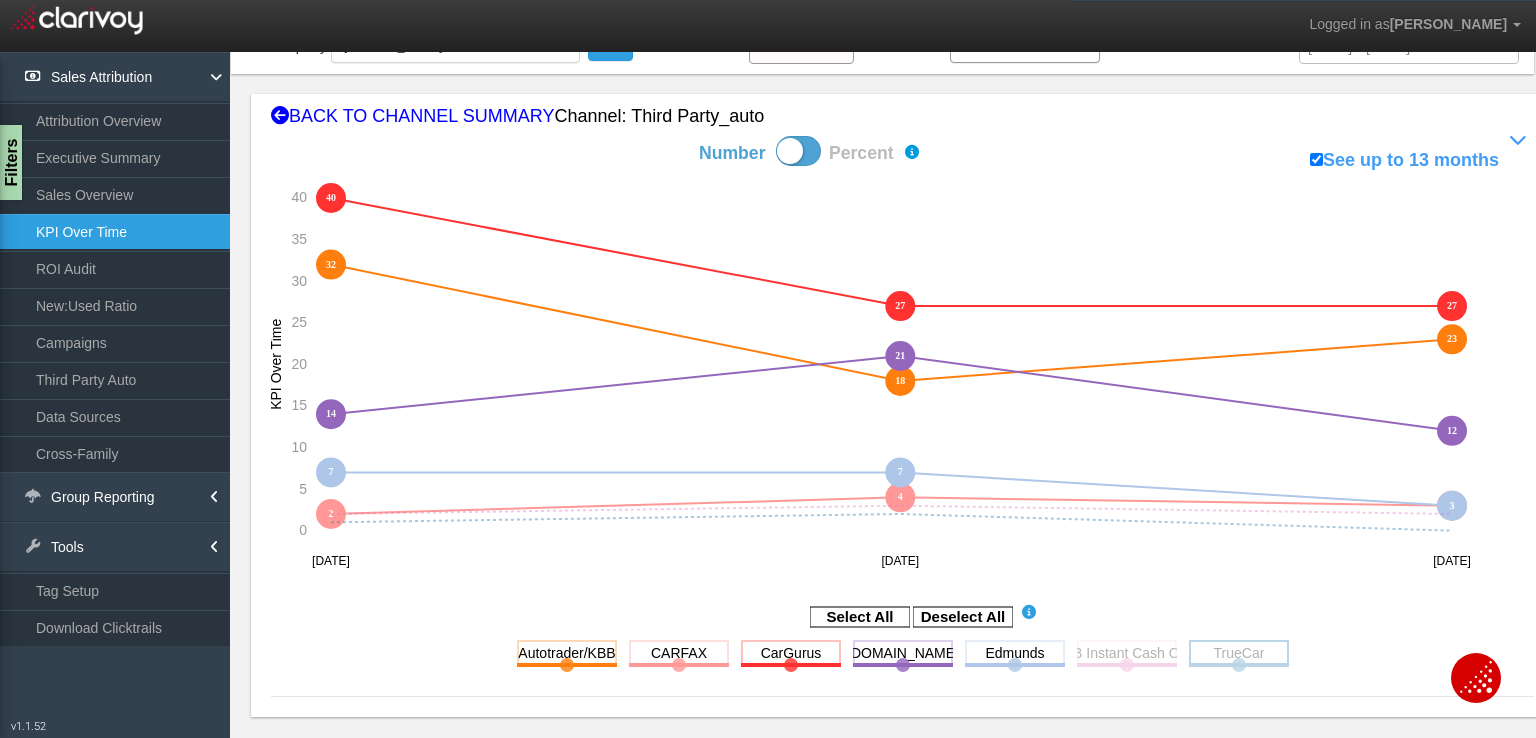 click 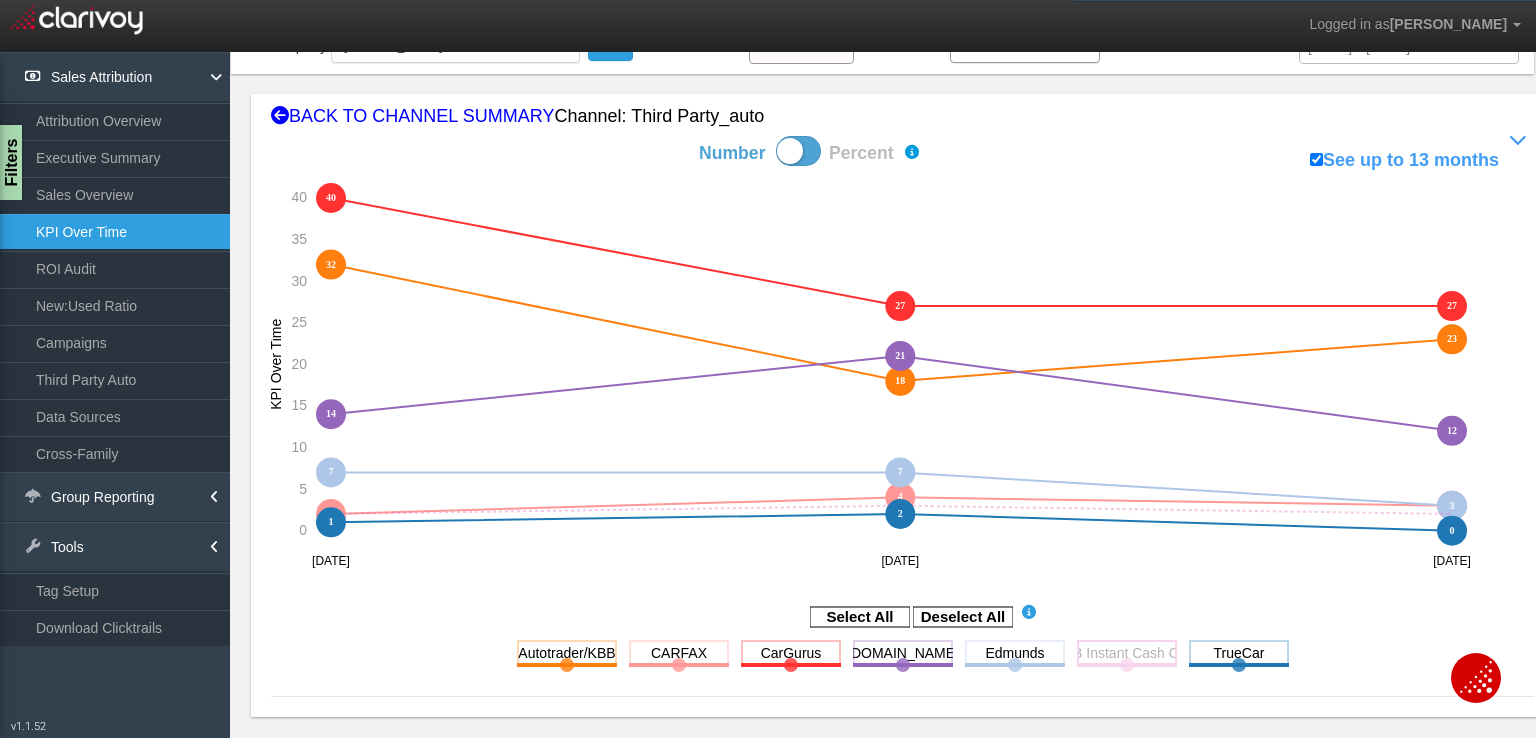 click 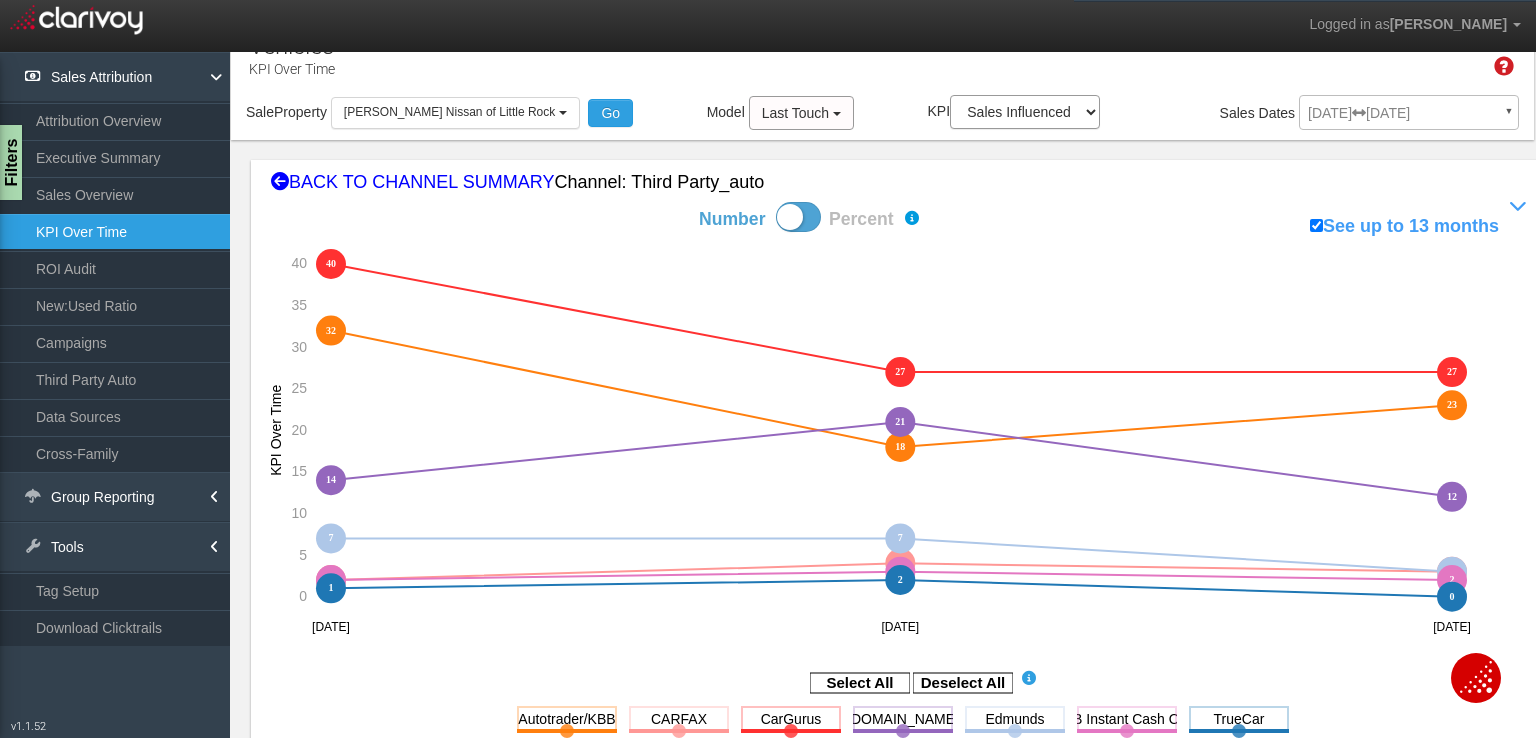 scroll, scrollTop: 0, scrollLeft: 0, axis: both 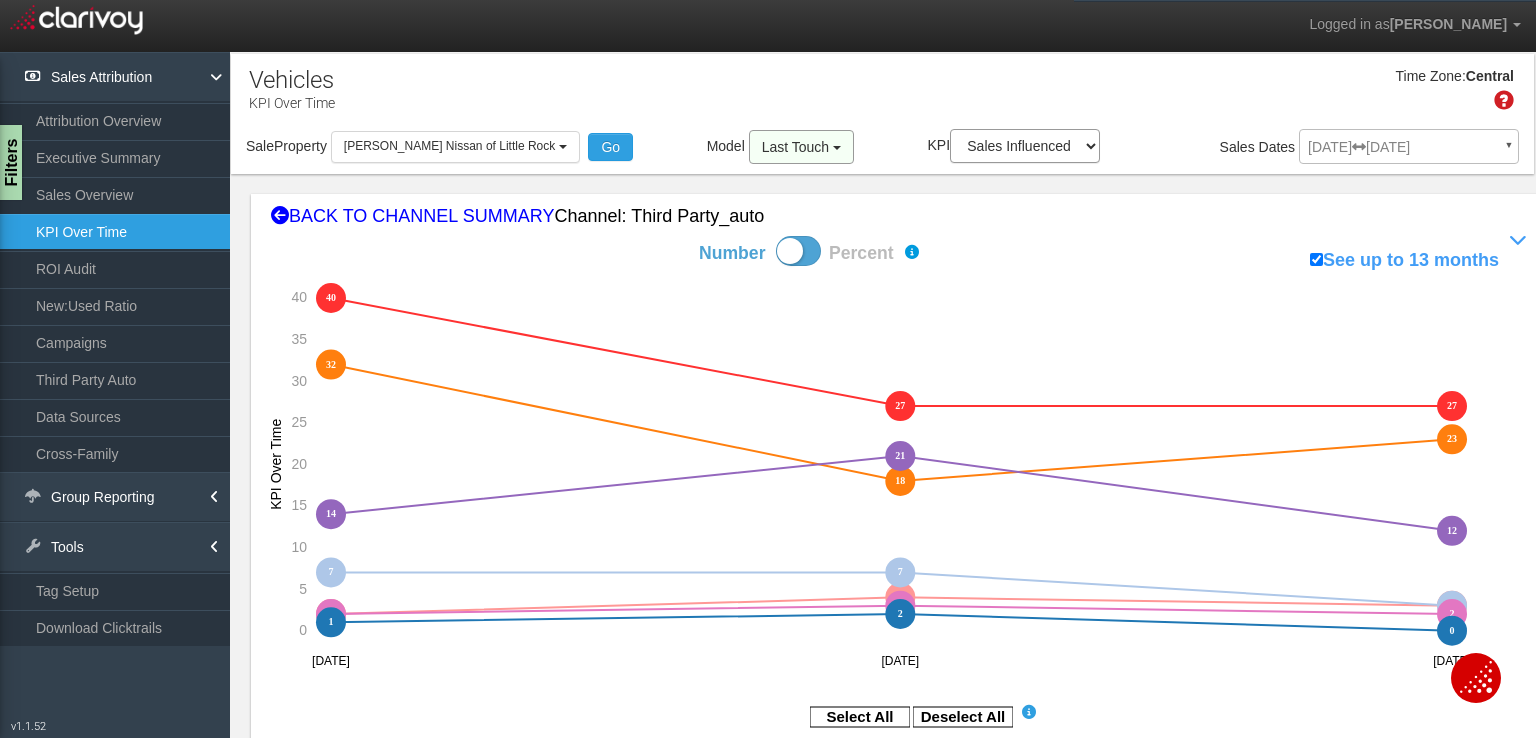 click at bounding box center (837, 148) 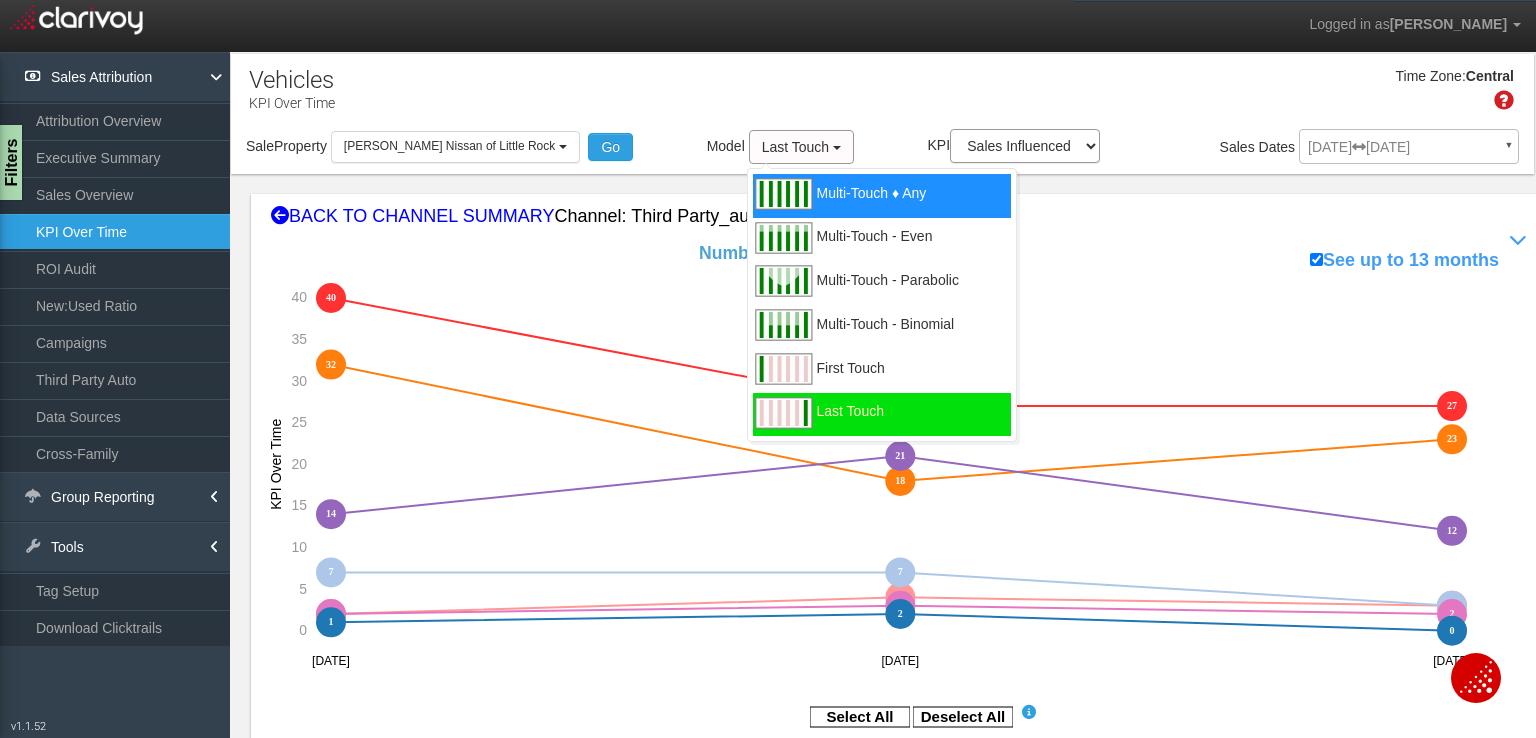 click on "Multi-Touch ♦ Any" at bounding box center (872, 205) 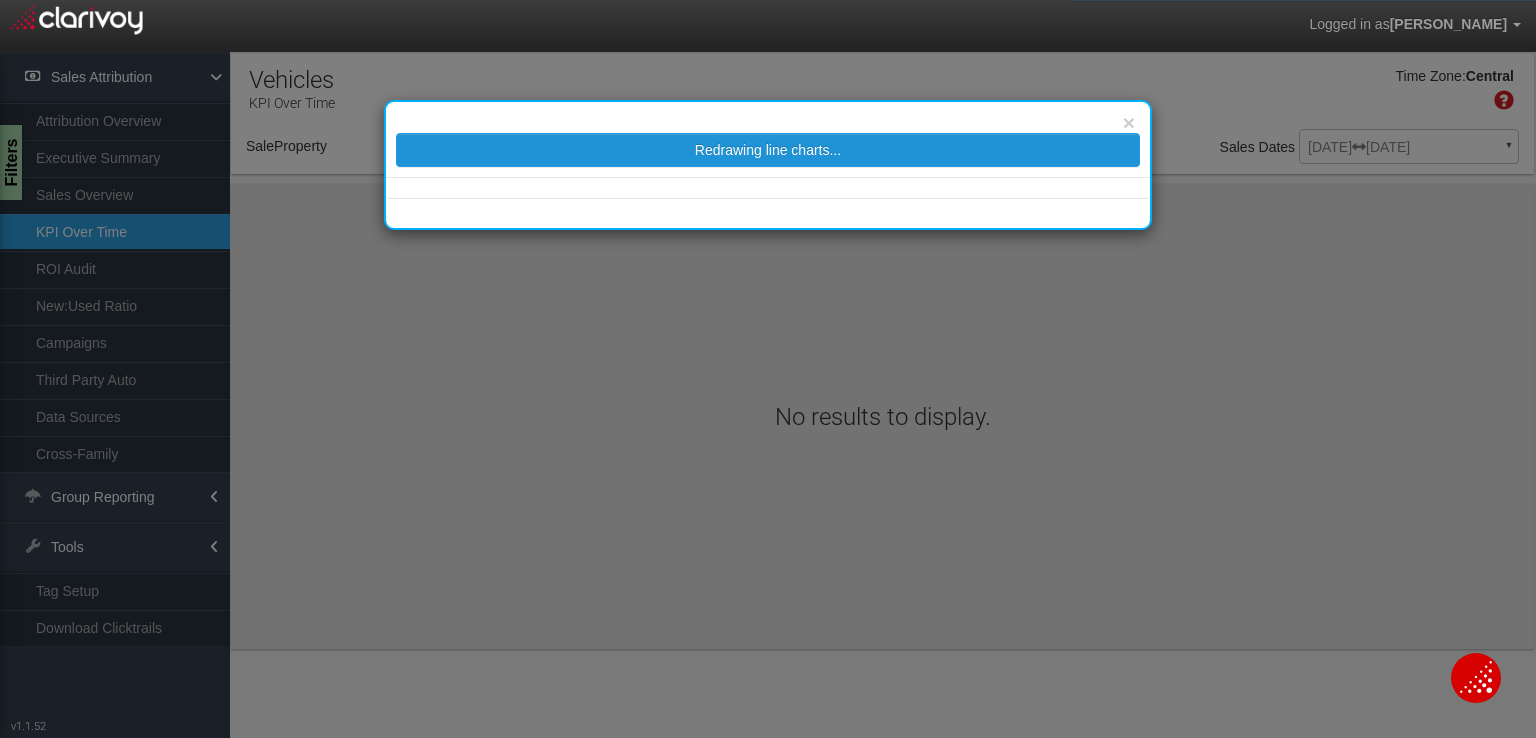 select on "object:870" 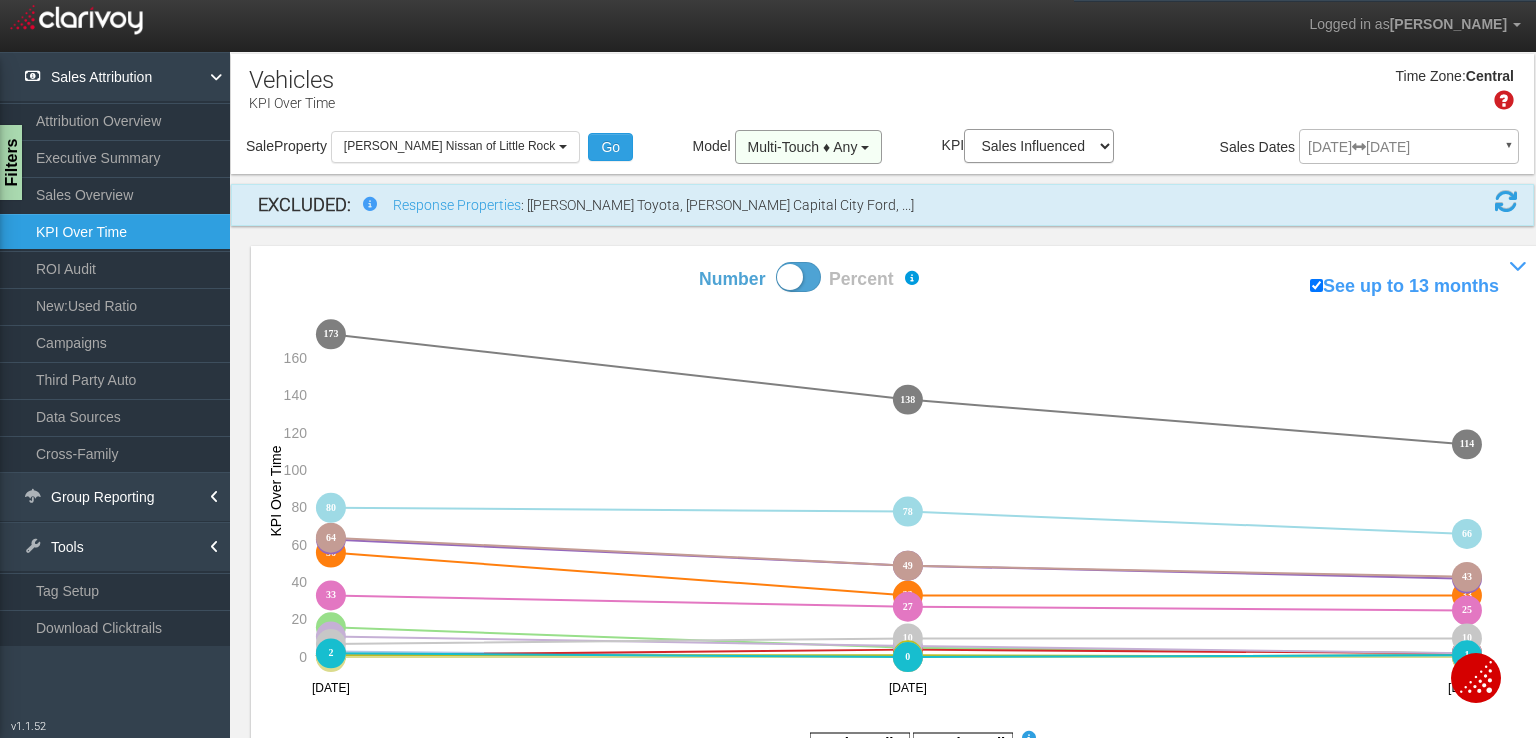 click on "Multi-Touch ♦ Any" at bounding box center [803, 147] 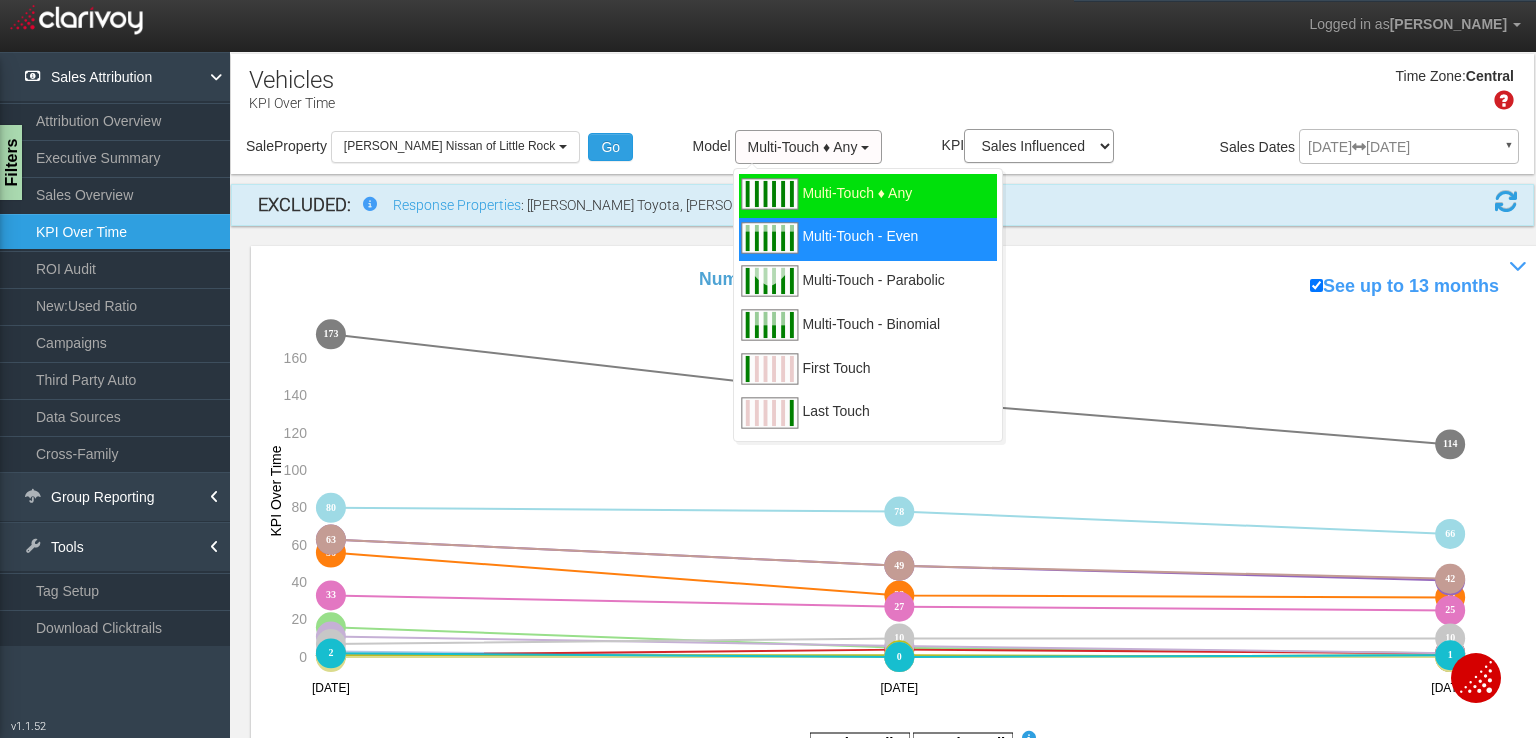 click on "Multi-Touch - Even" at bounding box center (860, 248) 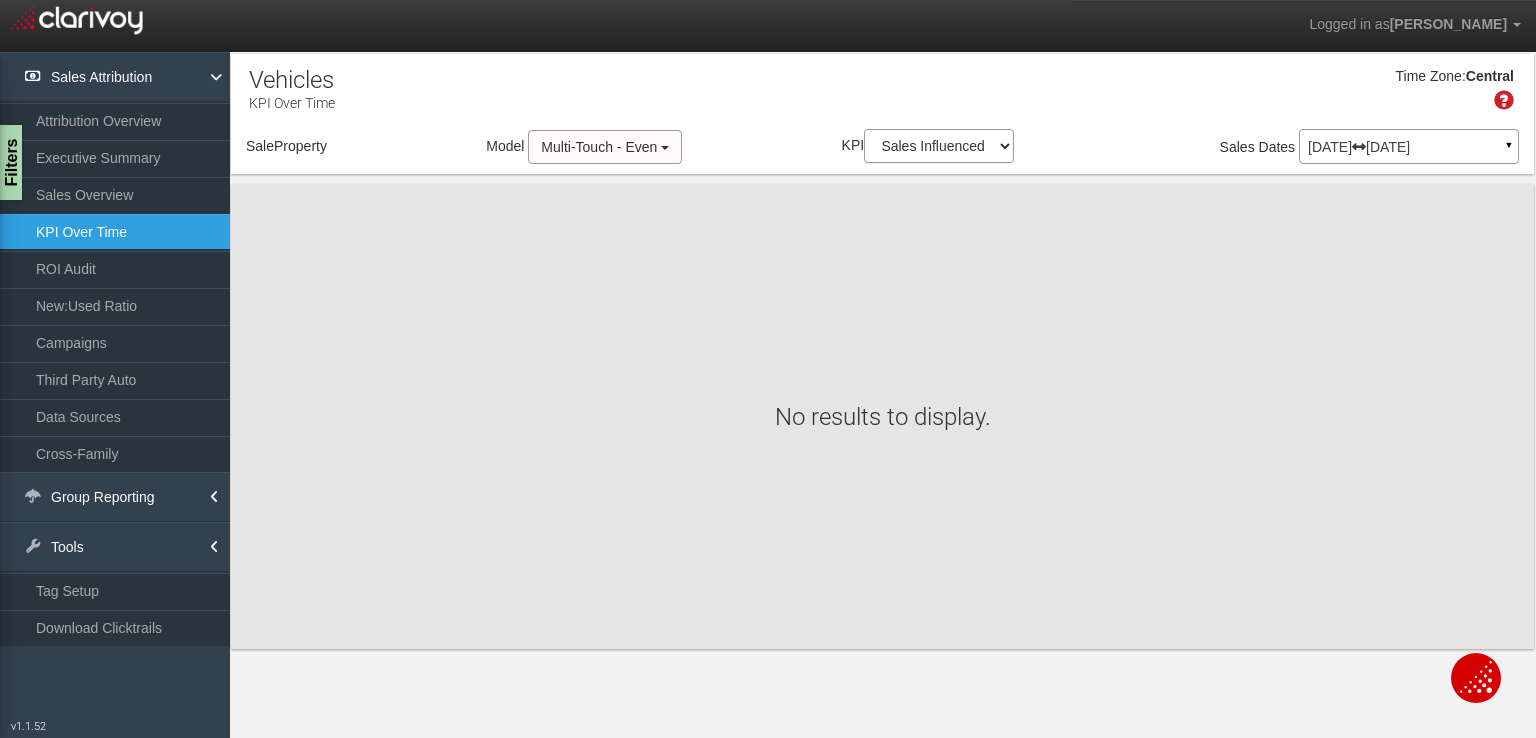 select on "object:1063" 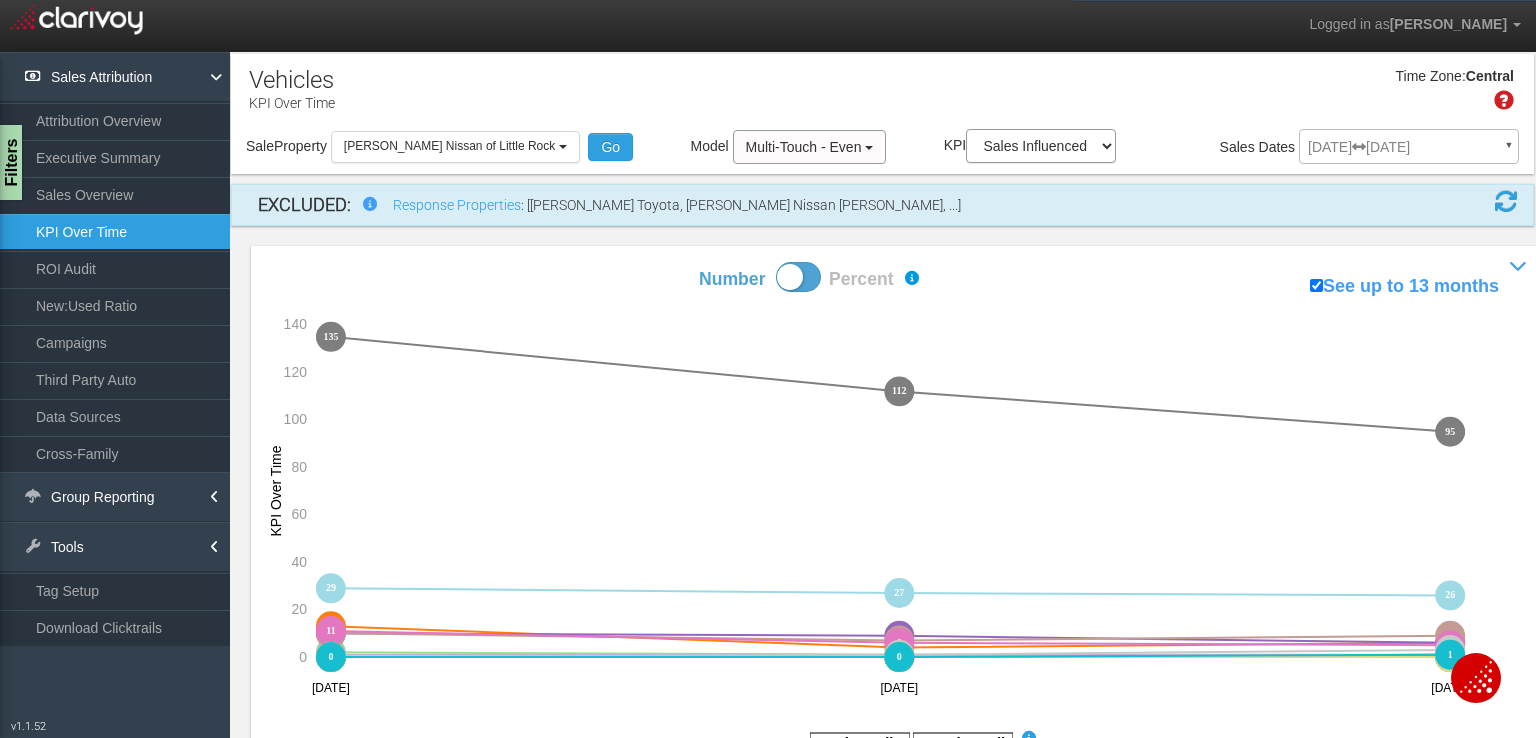 scroll, scrollTop: 100, scrollLeft: 0, axis: vertical 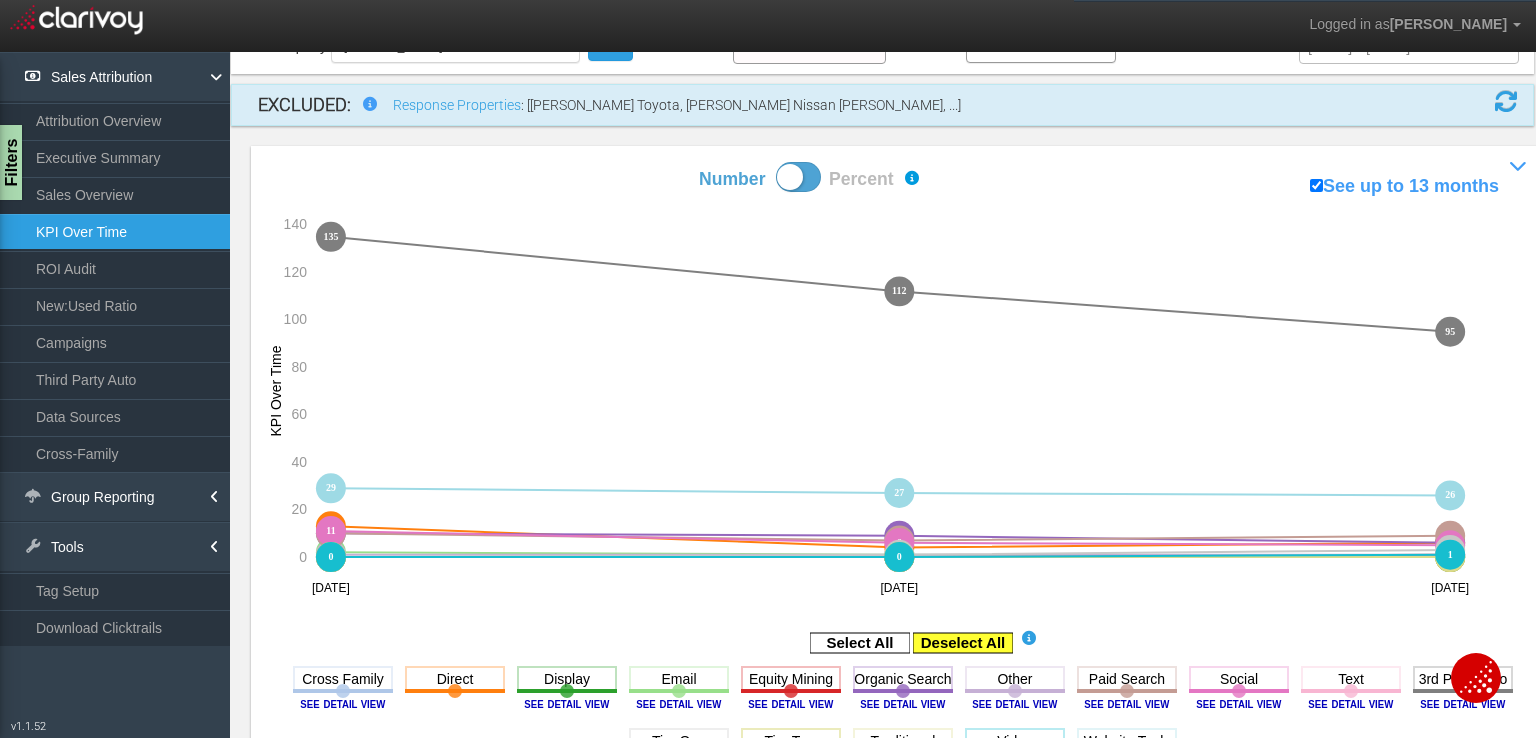 click 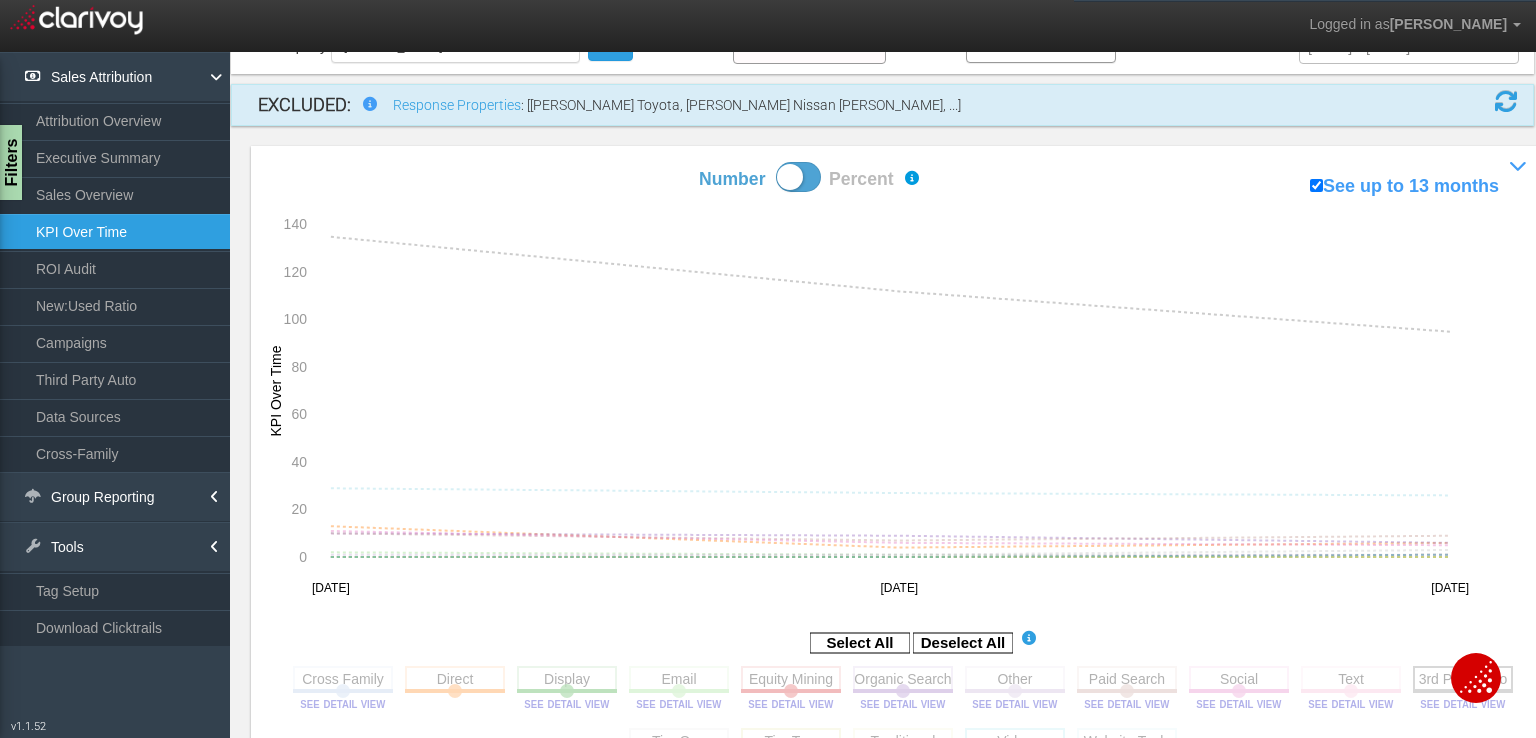 click 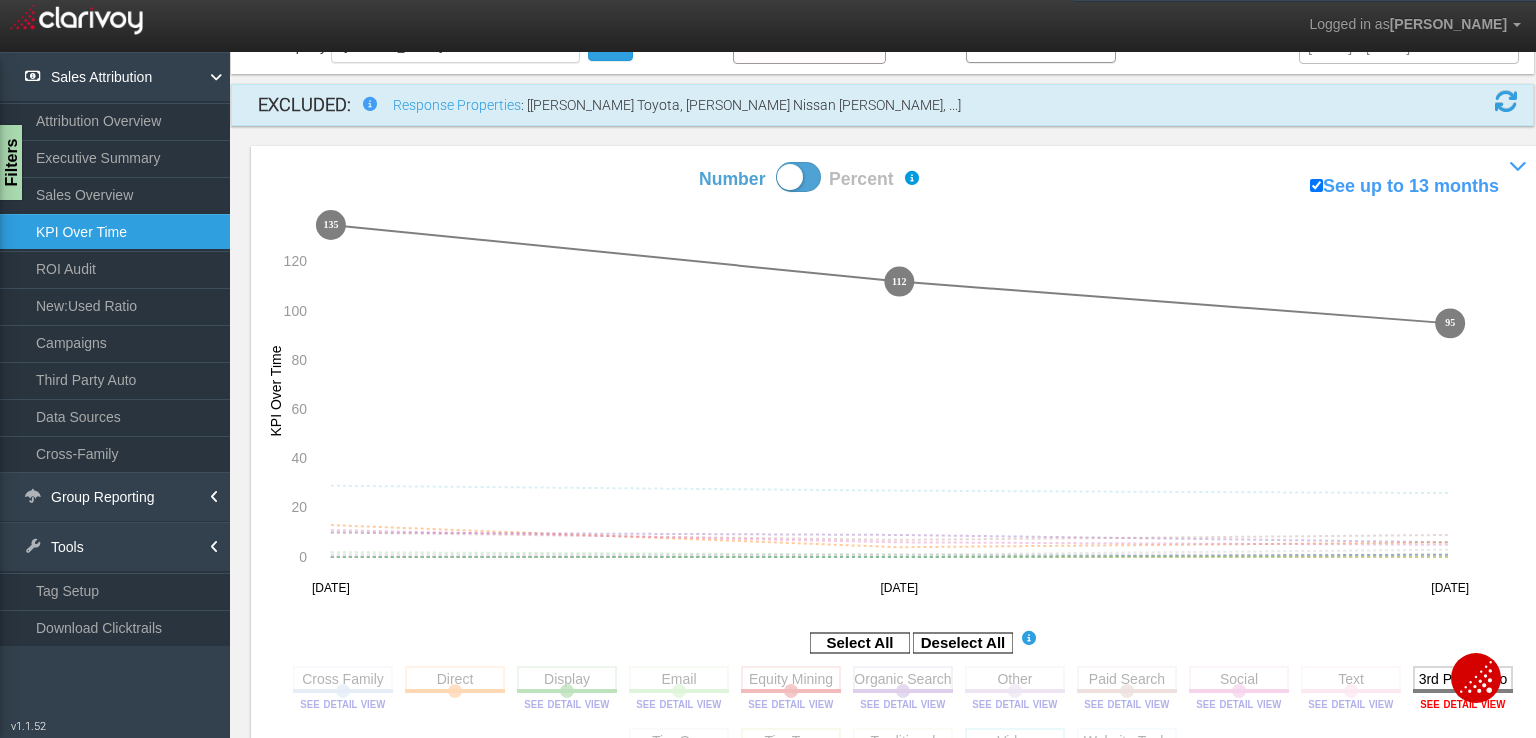 click 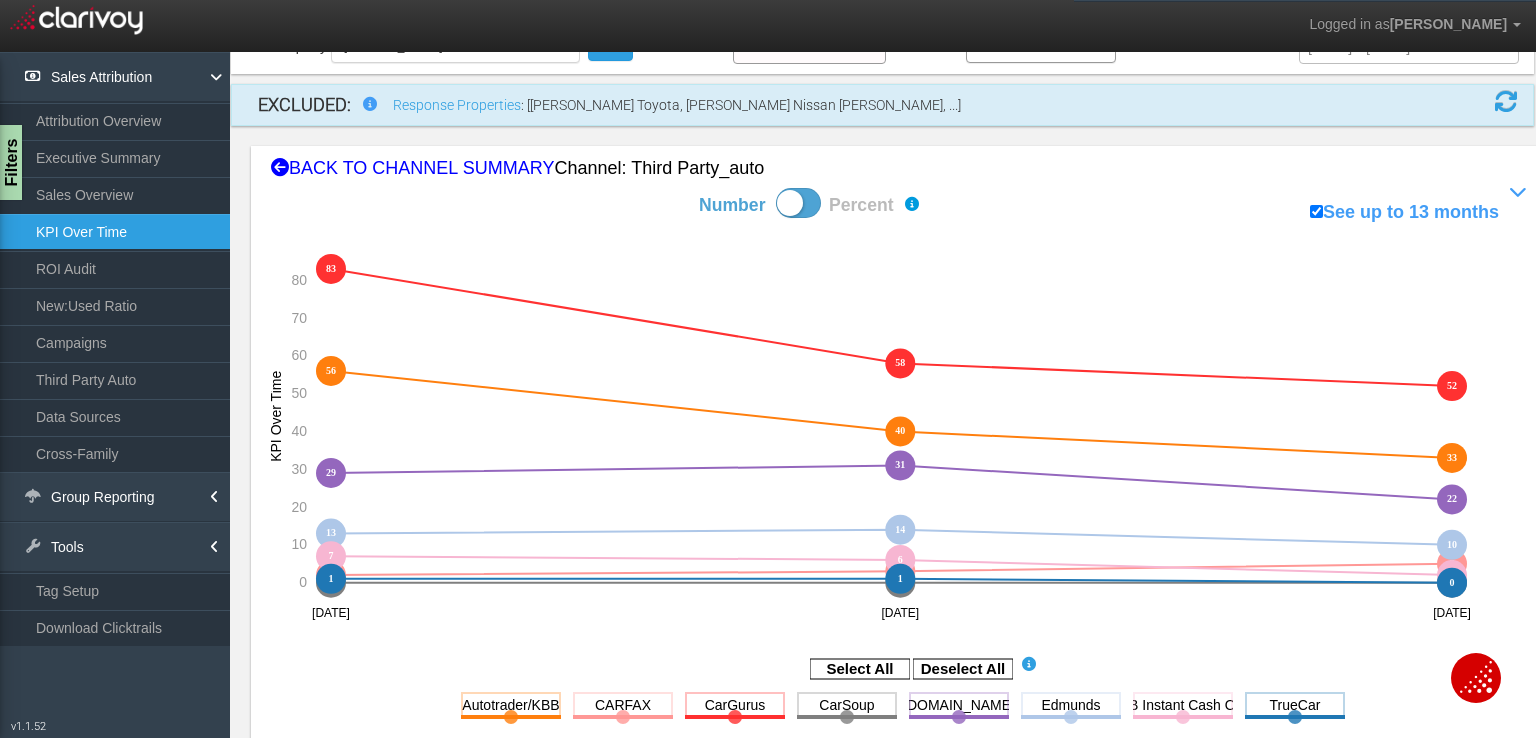 scroll, scrollTop: 200, scrollLeft: 0, axis: vertical 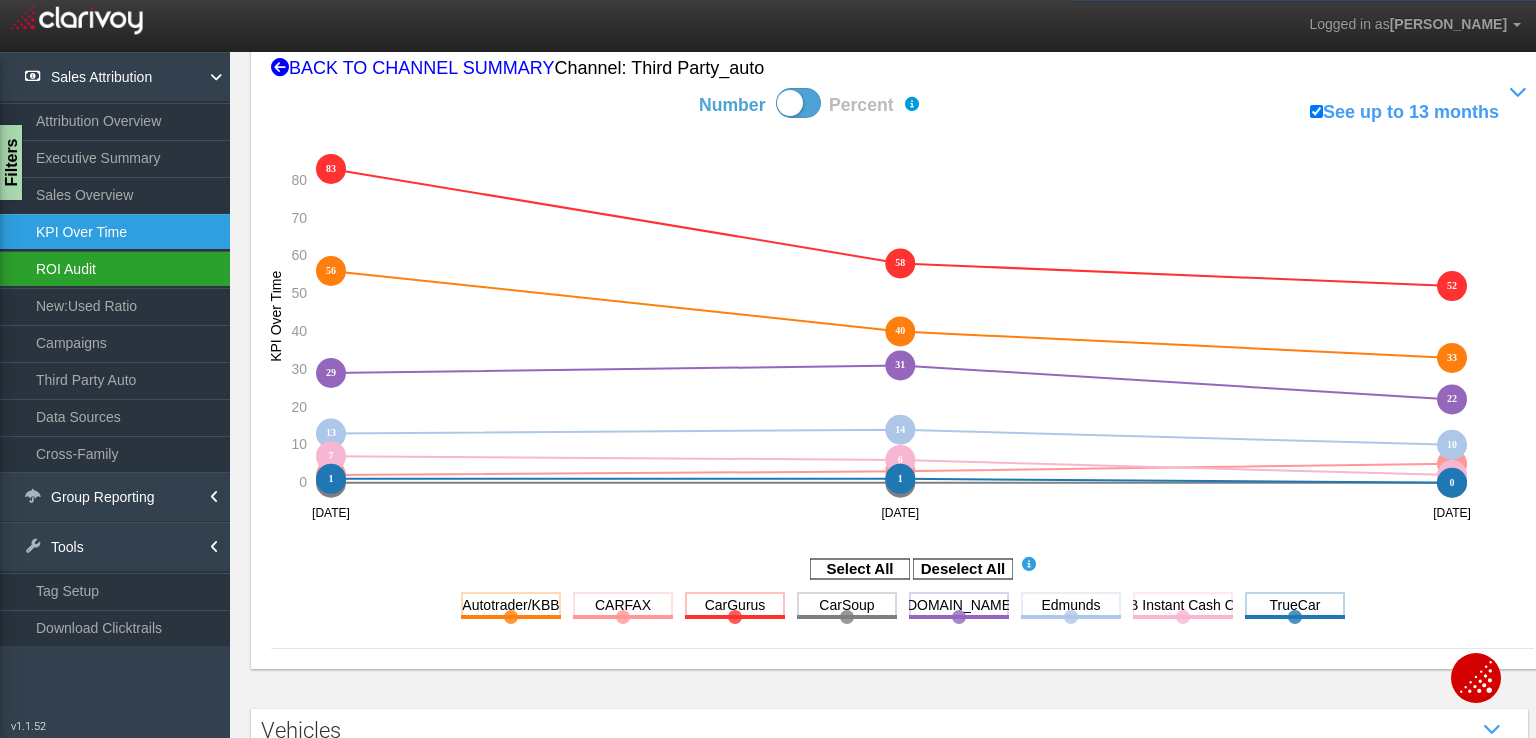 click on "ROI Audit" at bounding box center [115, 269] 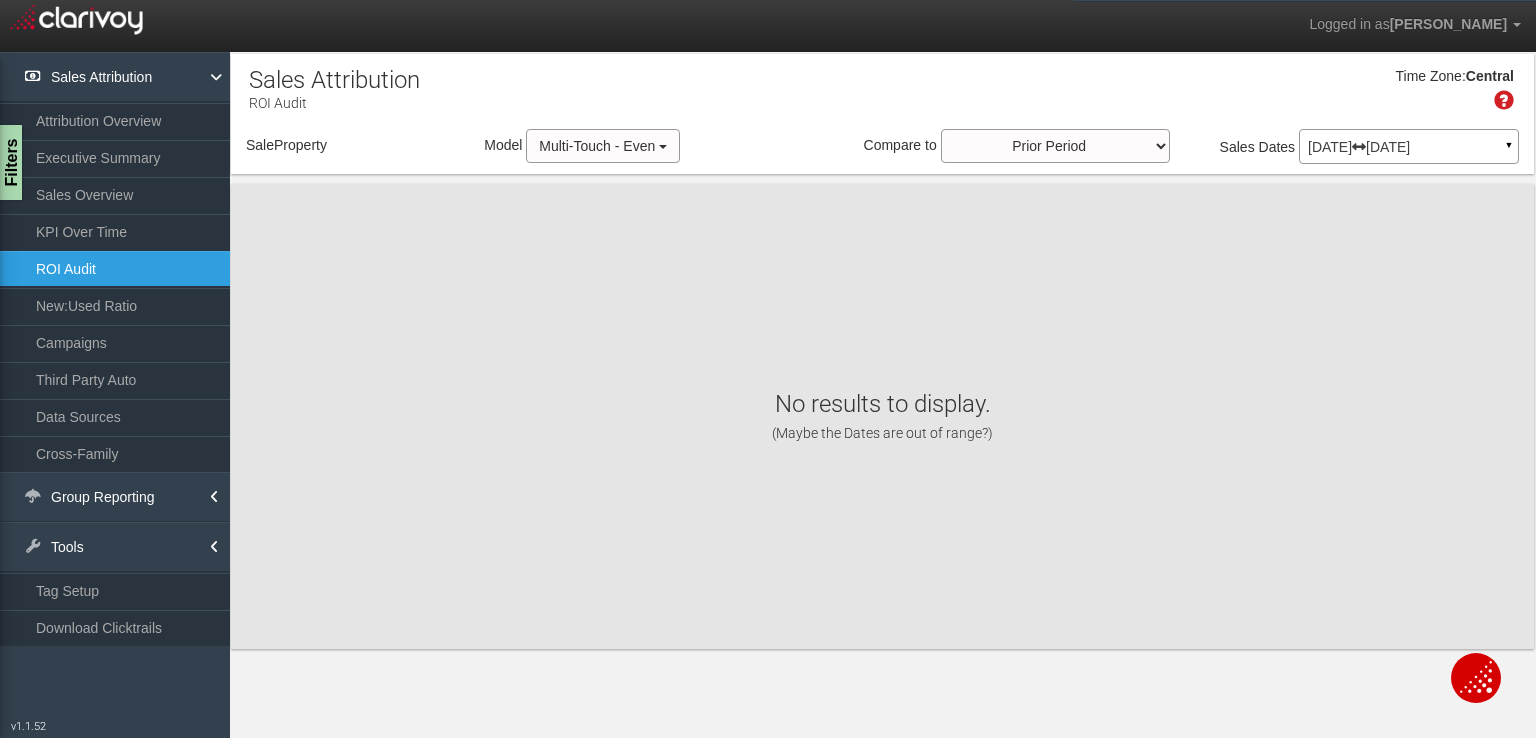 scroll, scrollTop: 0, scrollLeft: 0, axis: both 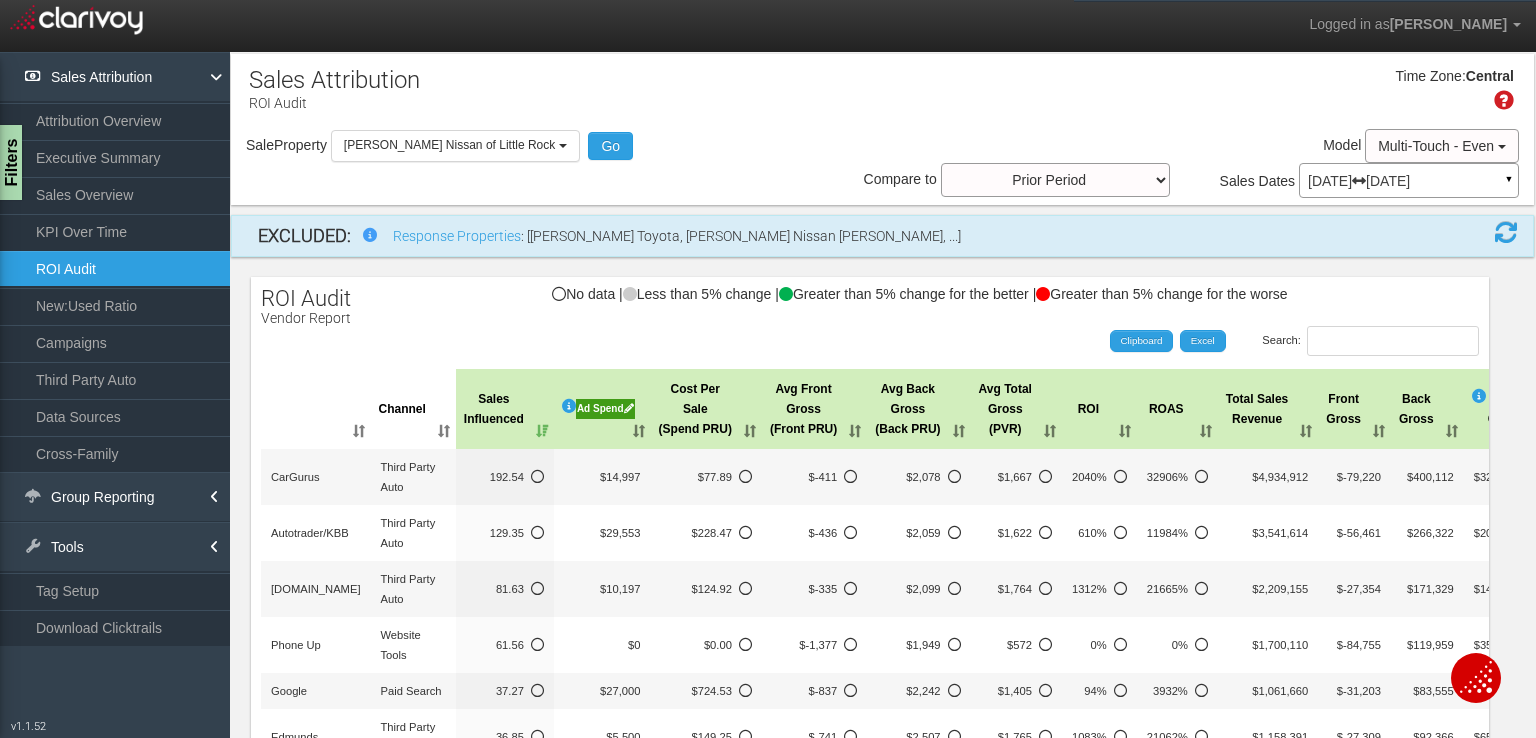 click on "Cost Per  Sale  (Spend PRU)" at bounding box center (706, 409) 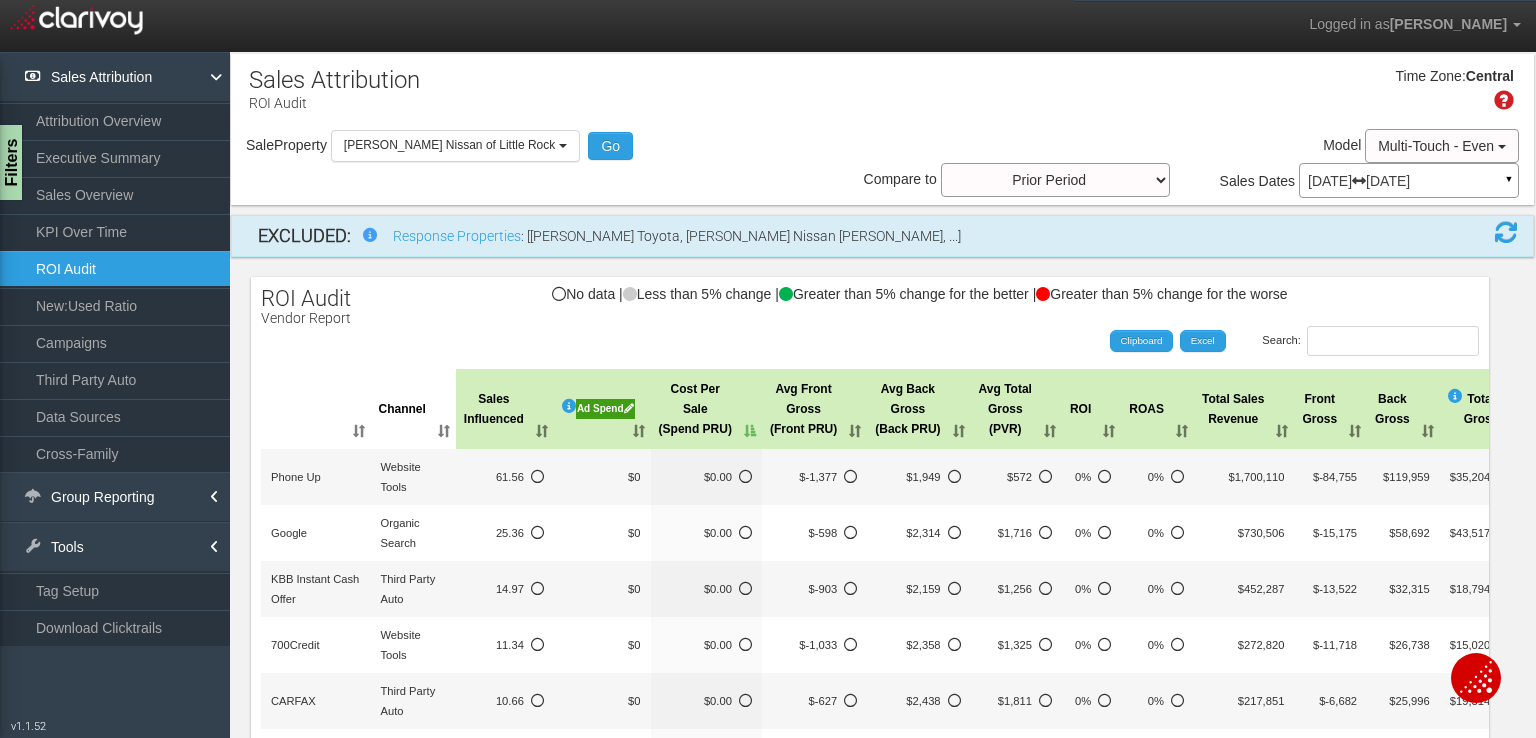 click on "Cost Per  Sale  (Spend PRU)" at bounding box center (706, 409) 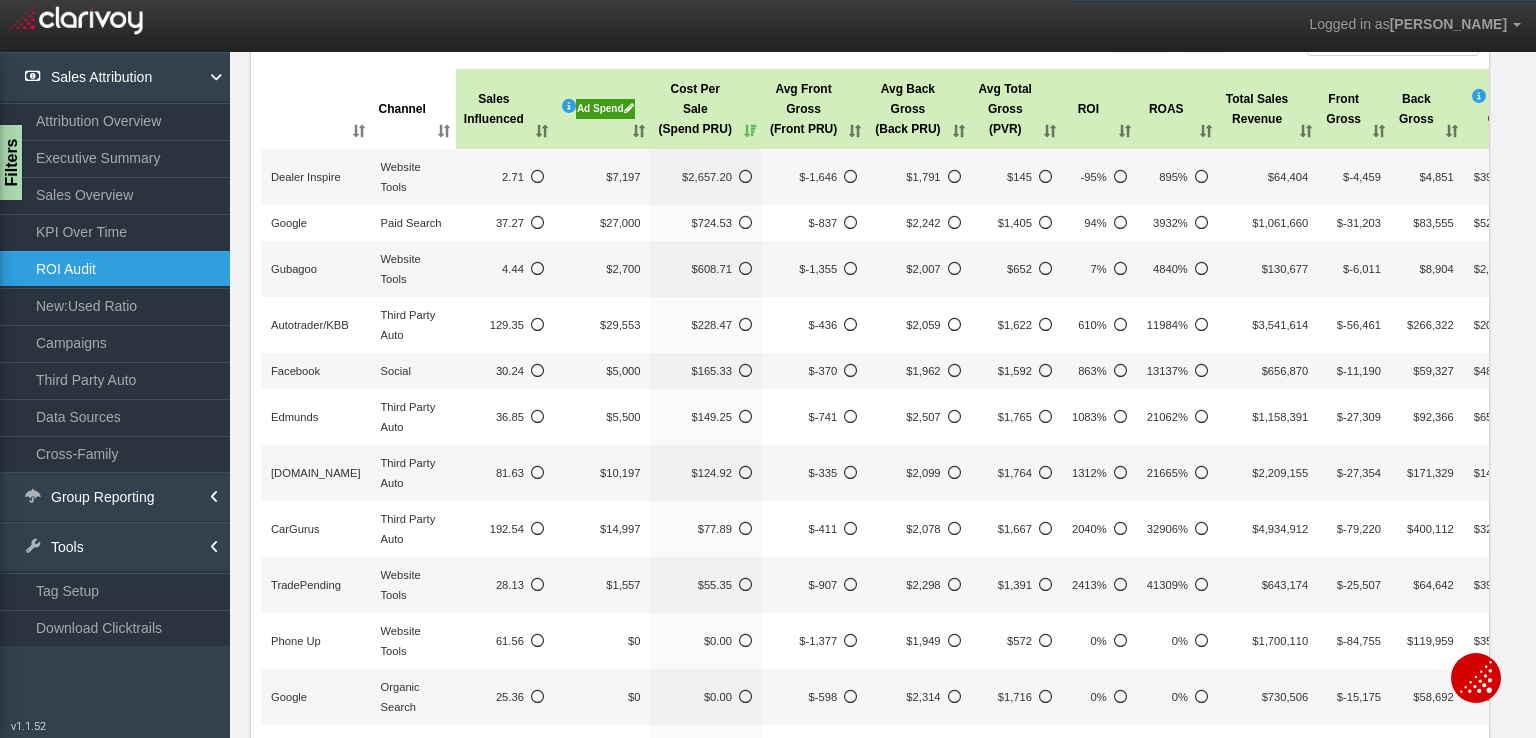 scroll, scrollTop: 200, scrollLeft: 0, axis: vertical 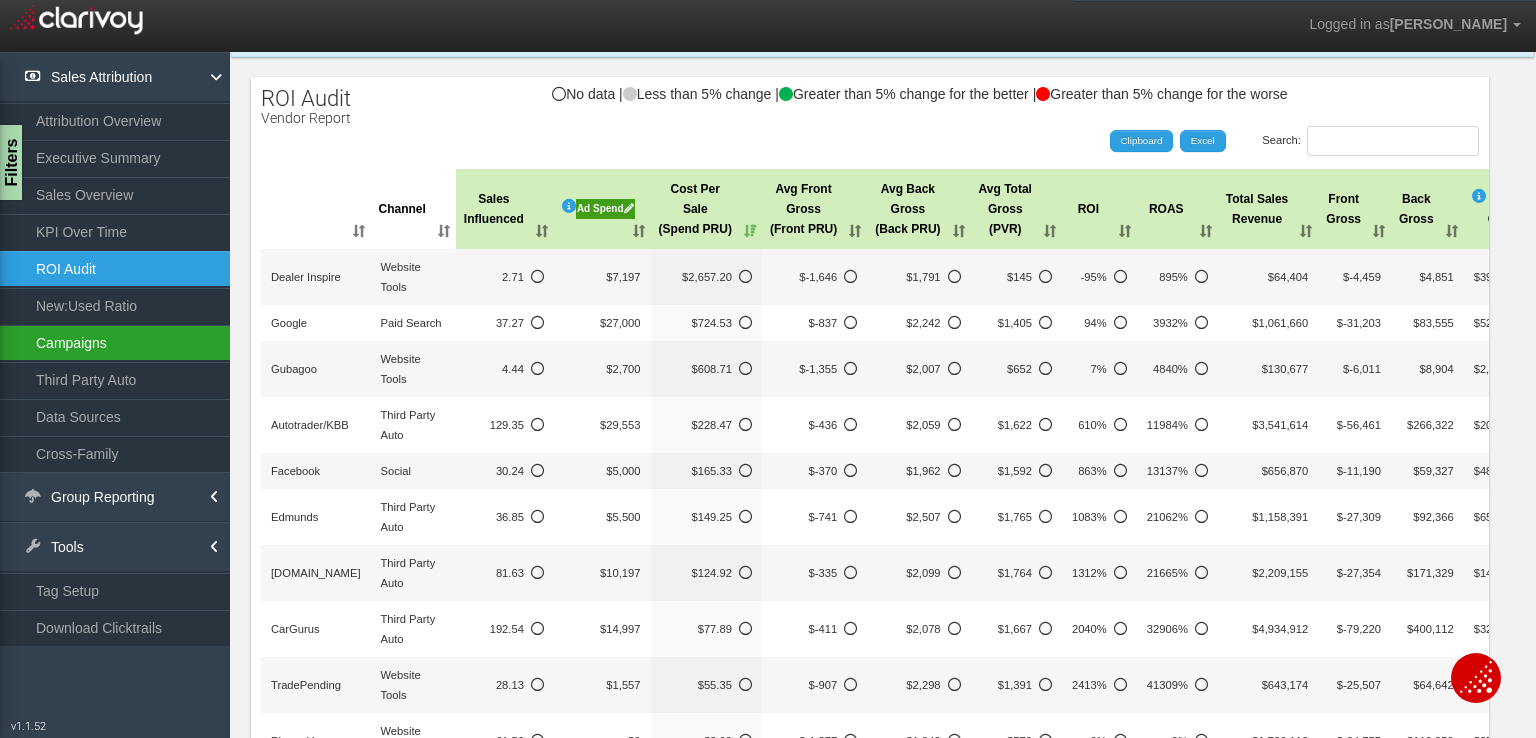click on "Campaigns" at bounding box center (115, 343) 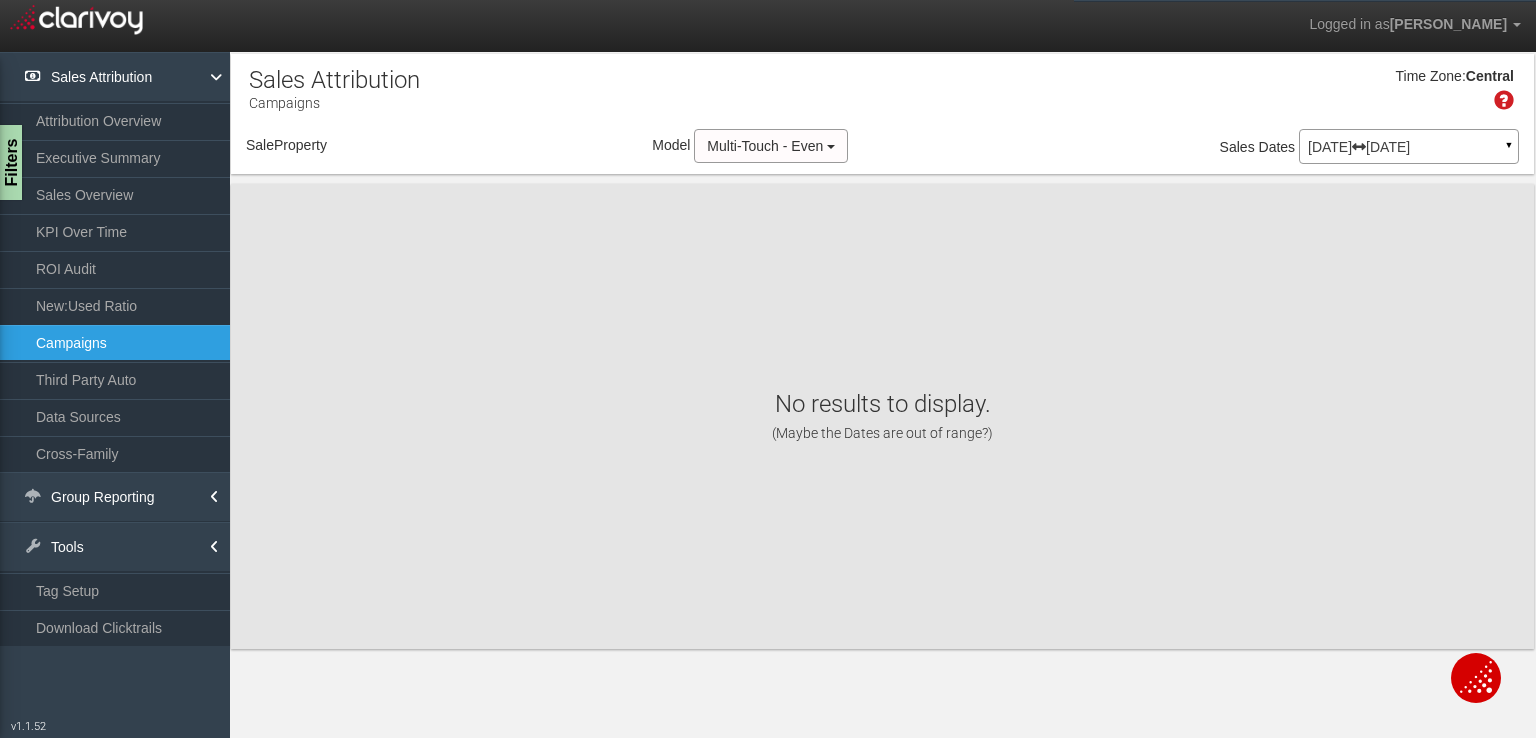 scroll, scrollTop: 0, scrollLeft: 0, axis: both 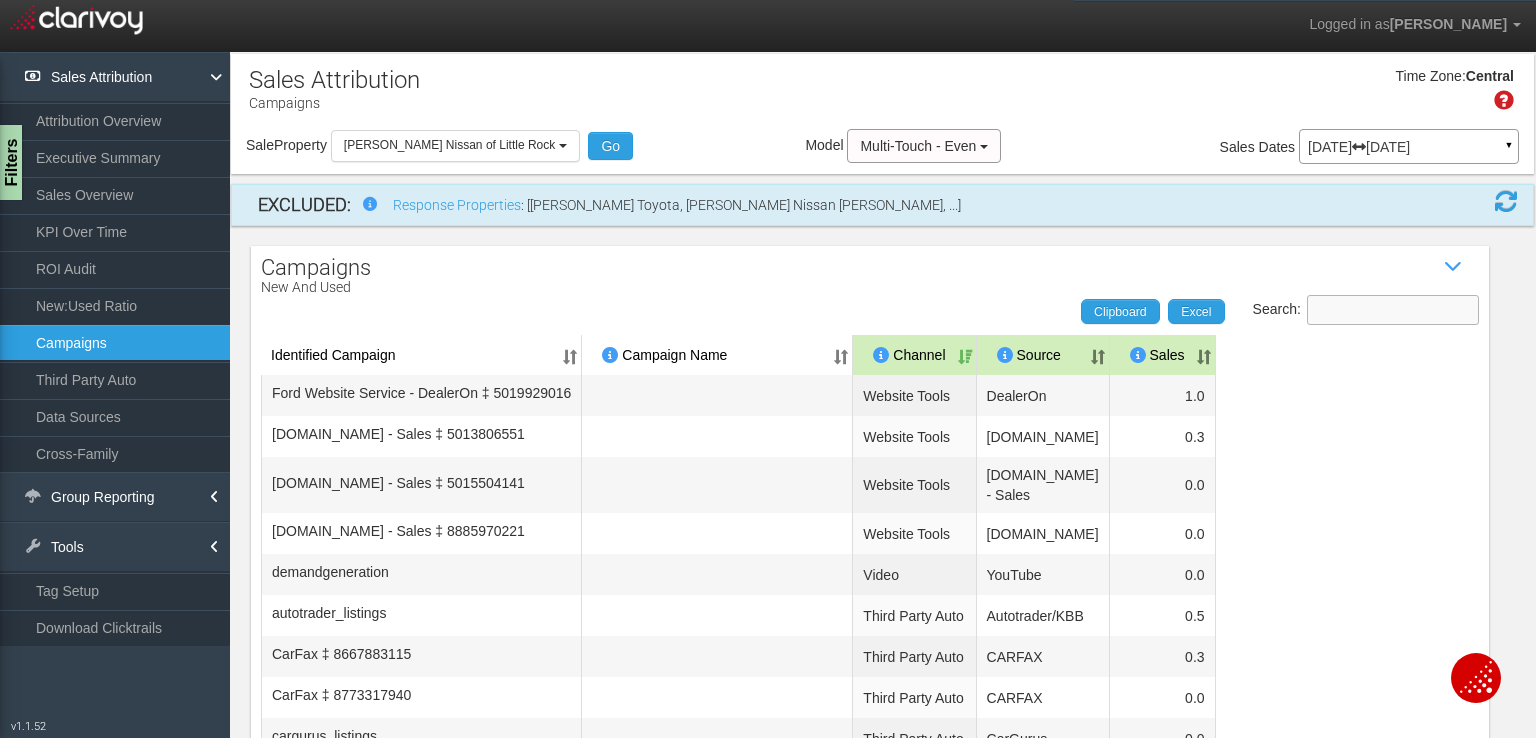 click on "Search:" at bounding box center (1393, 310) 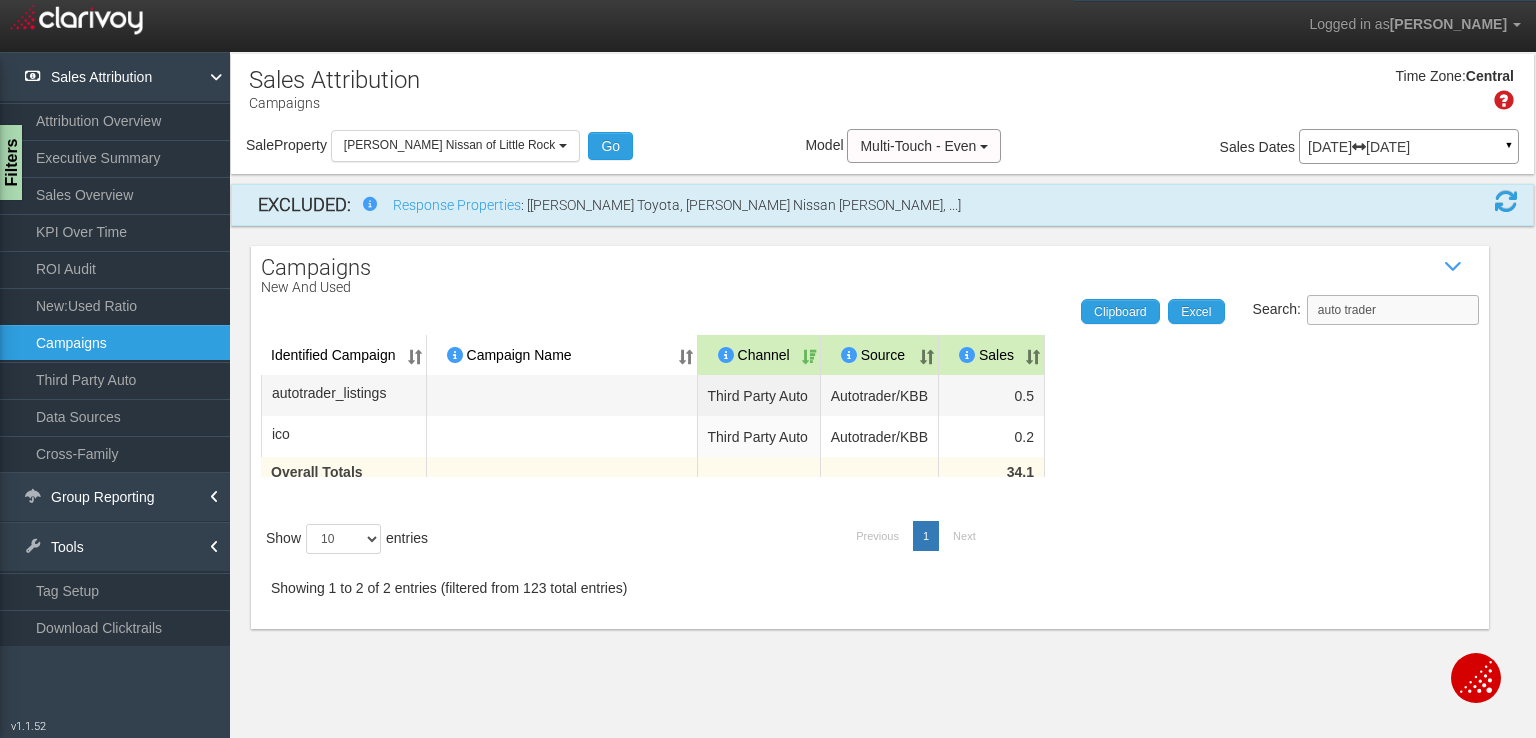 type on "auto trader" 